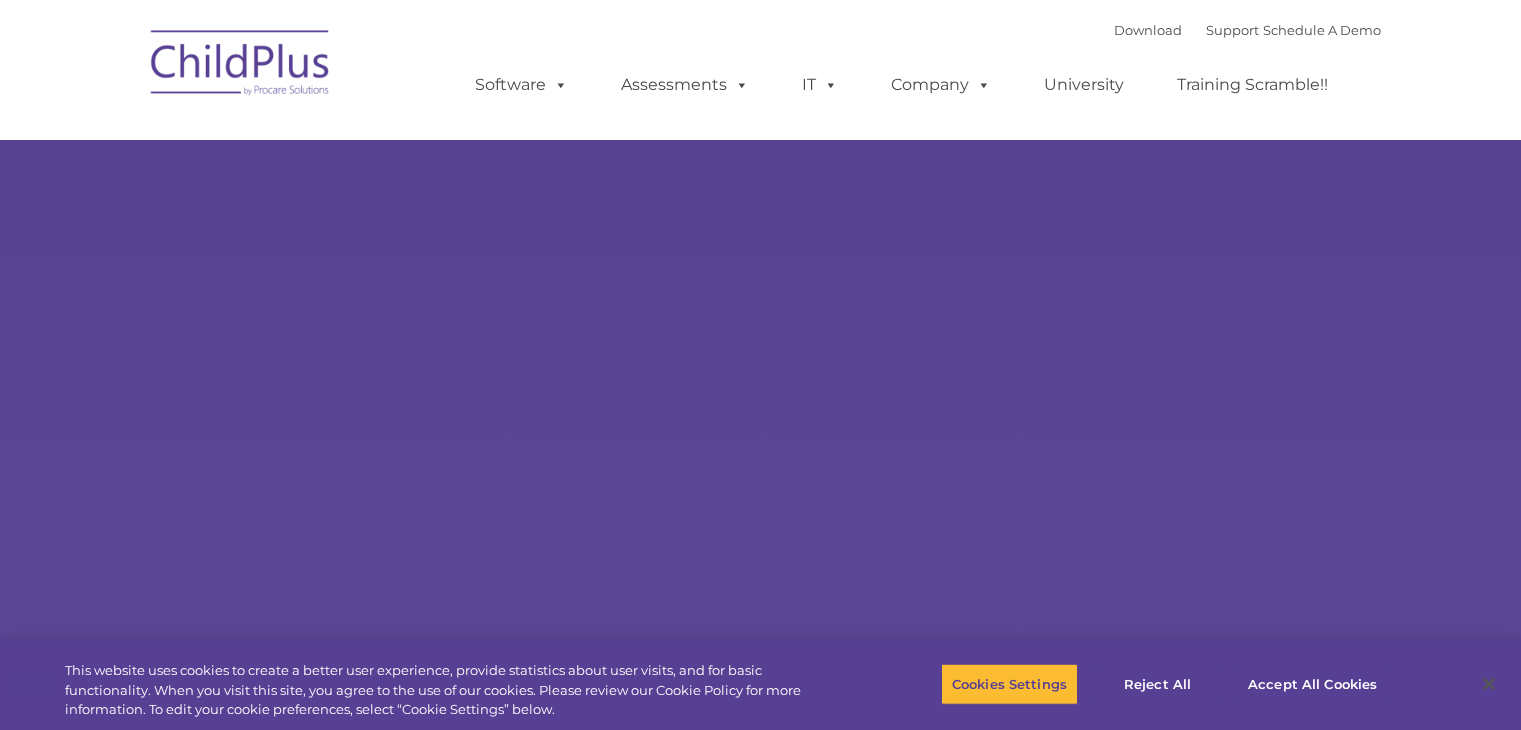 scroll, scrollTop: 0, scrollLeft: 0, axis: both 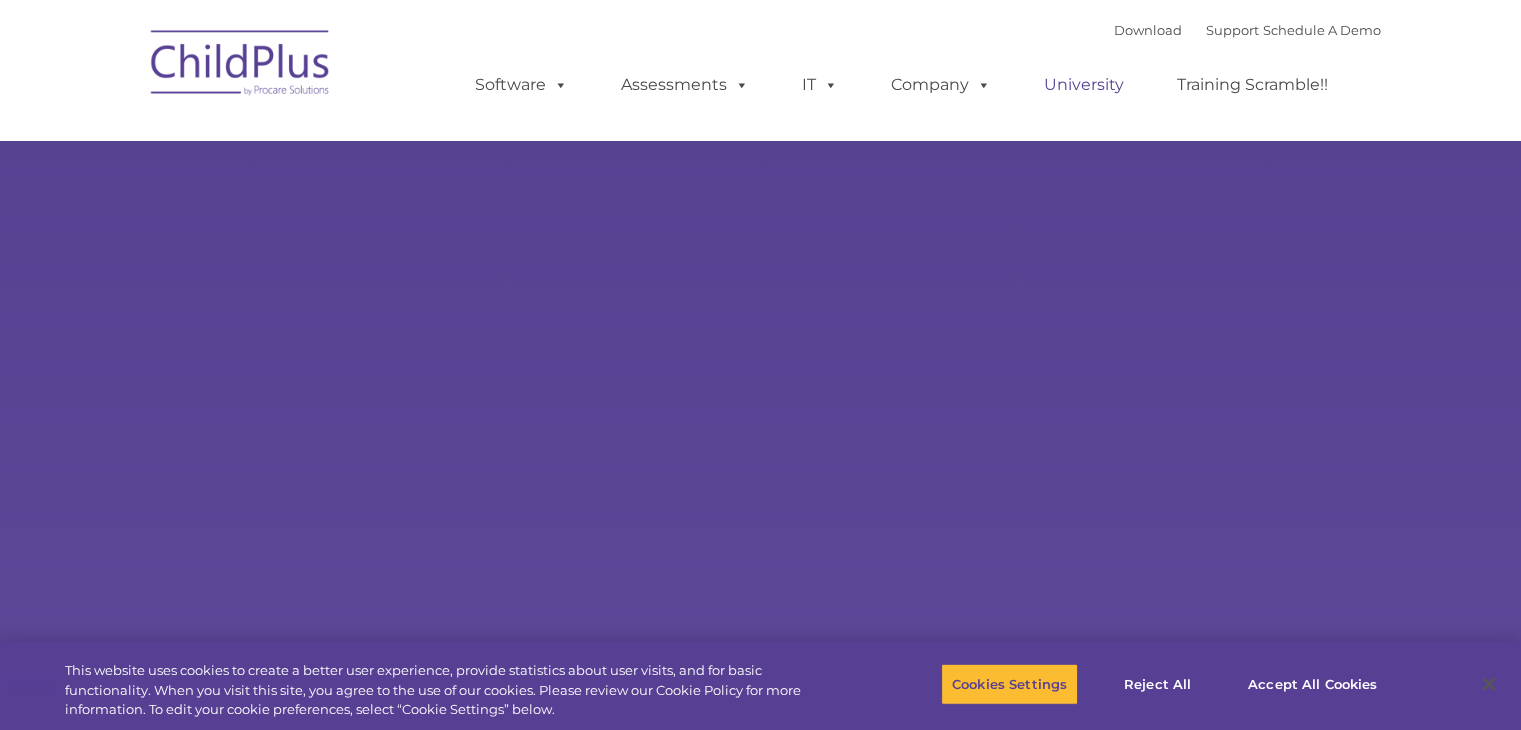 select on "MEDIUM" 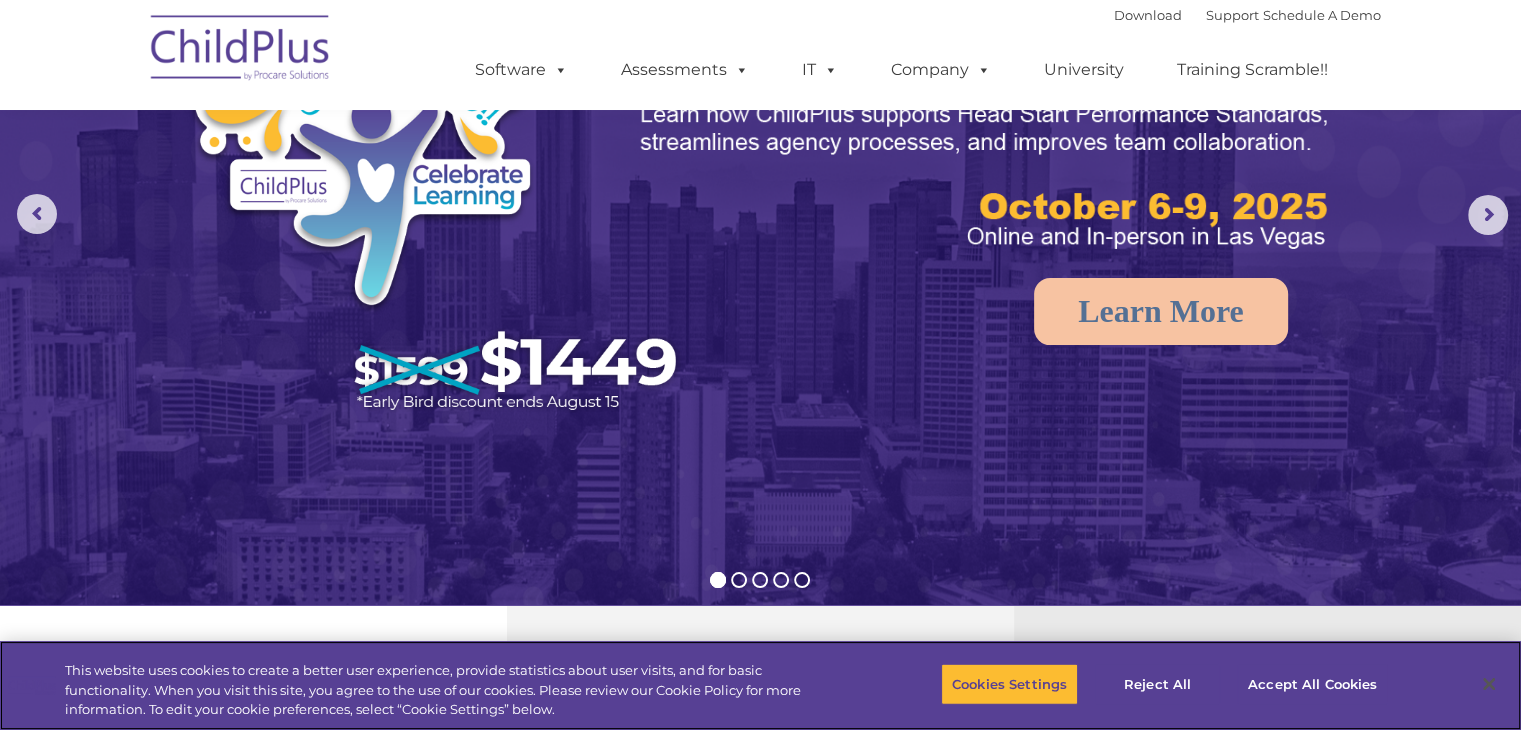 scroll, scrollTop: 0, scrollLeft: 0, axis: both 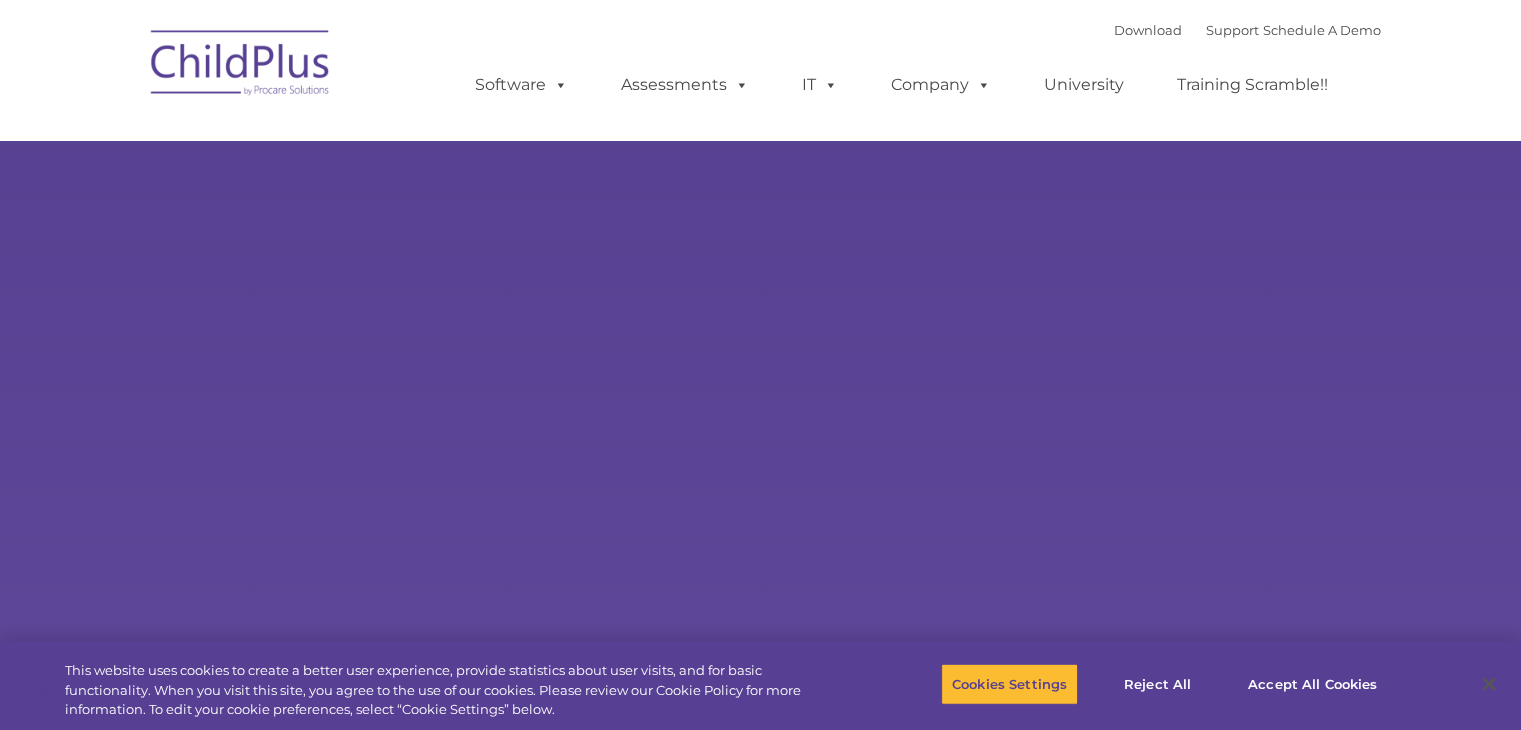 select on "MEDIUM" 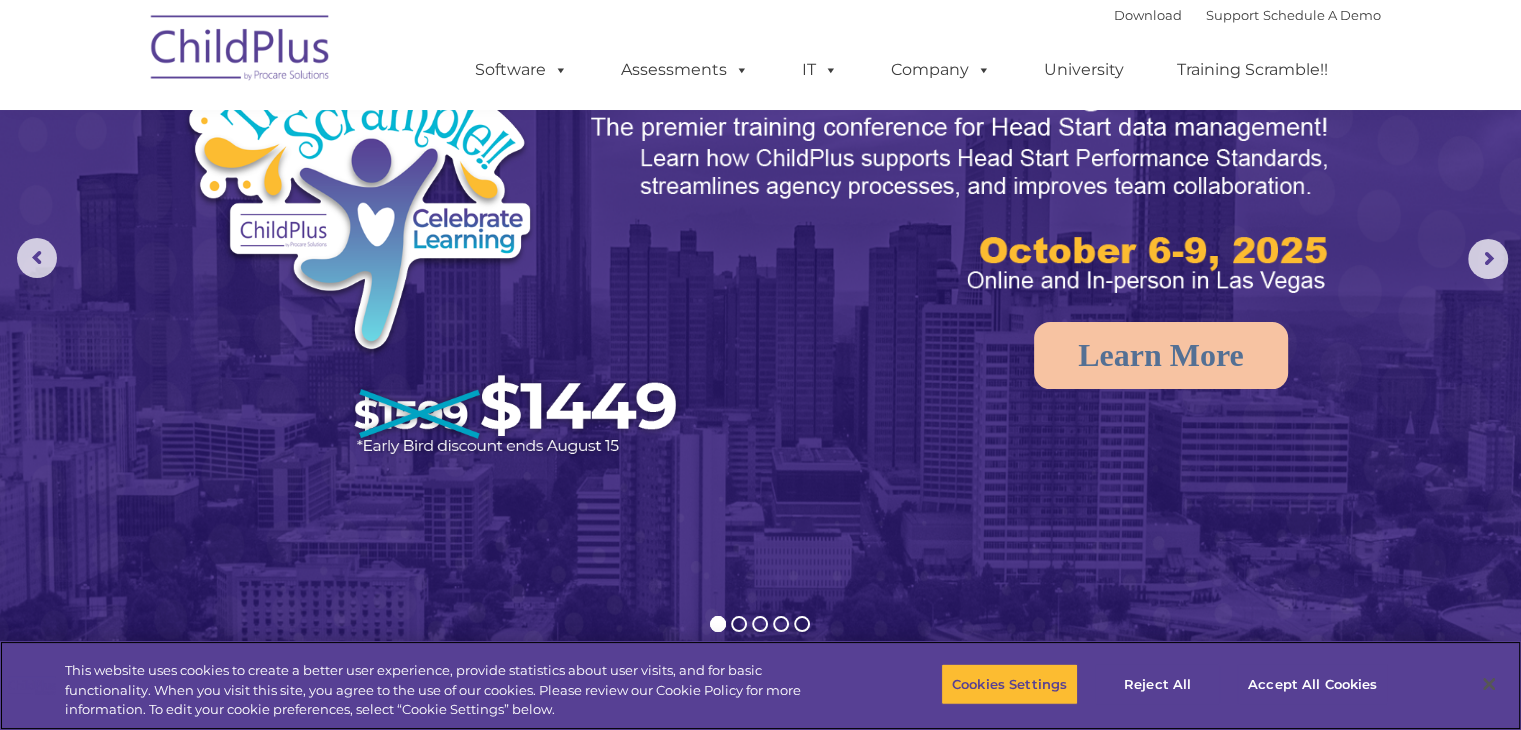 scroll, scrollTop: 0, scrollLeft: 0, axis: both 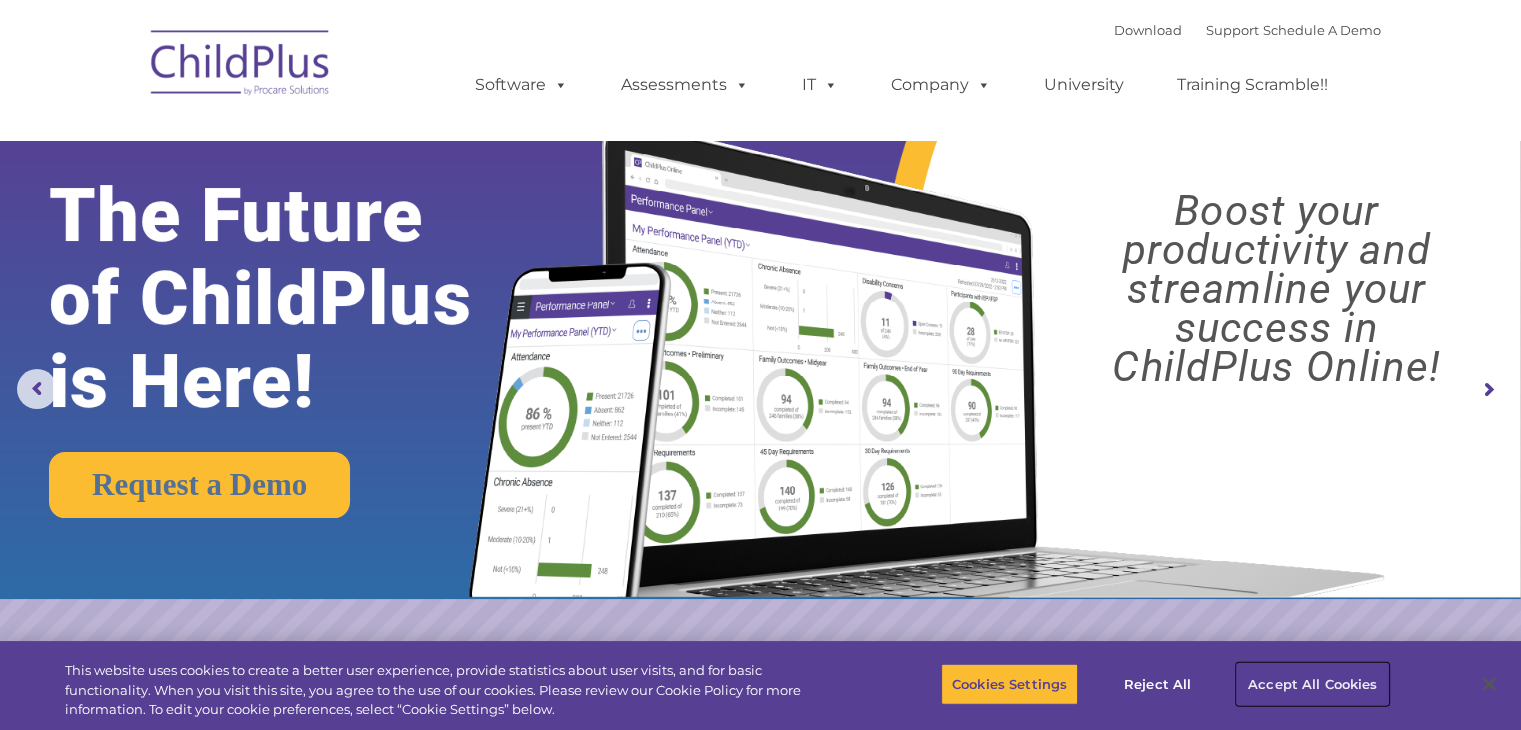 click on "Accept All Cookies" at bounding box center [1312, 684] 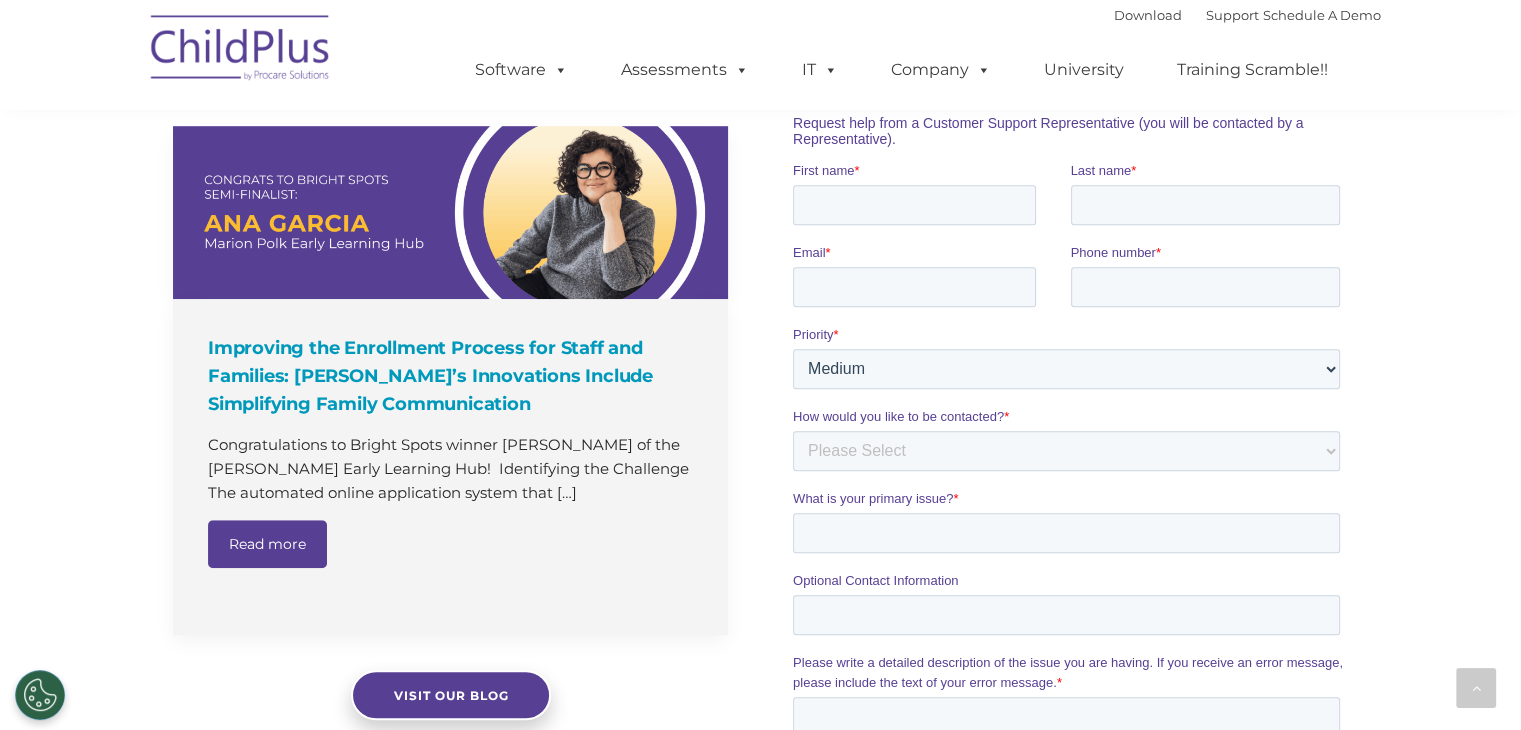 scroll, scrollTop: 0, scrollLeft: 0, axis: both 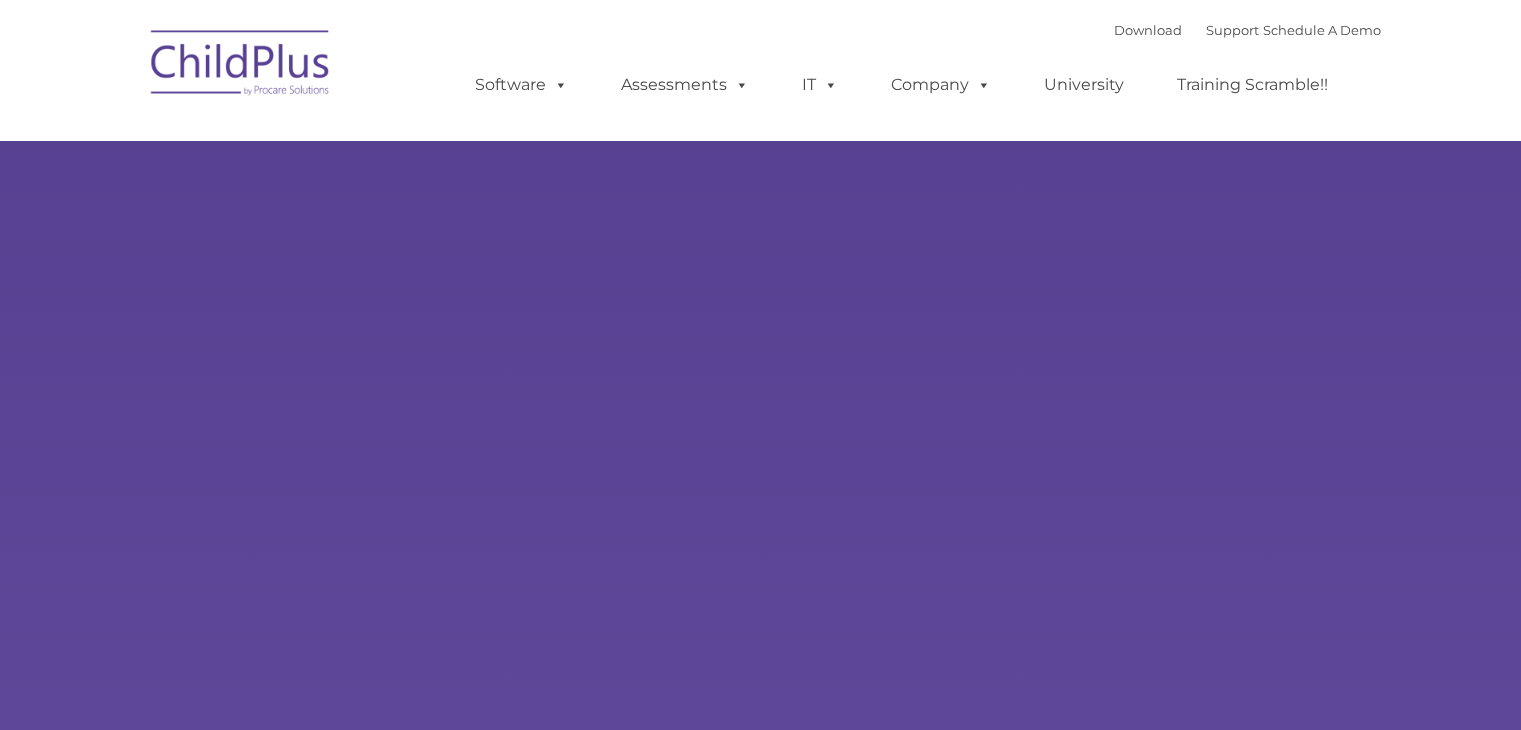 type on "" 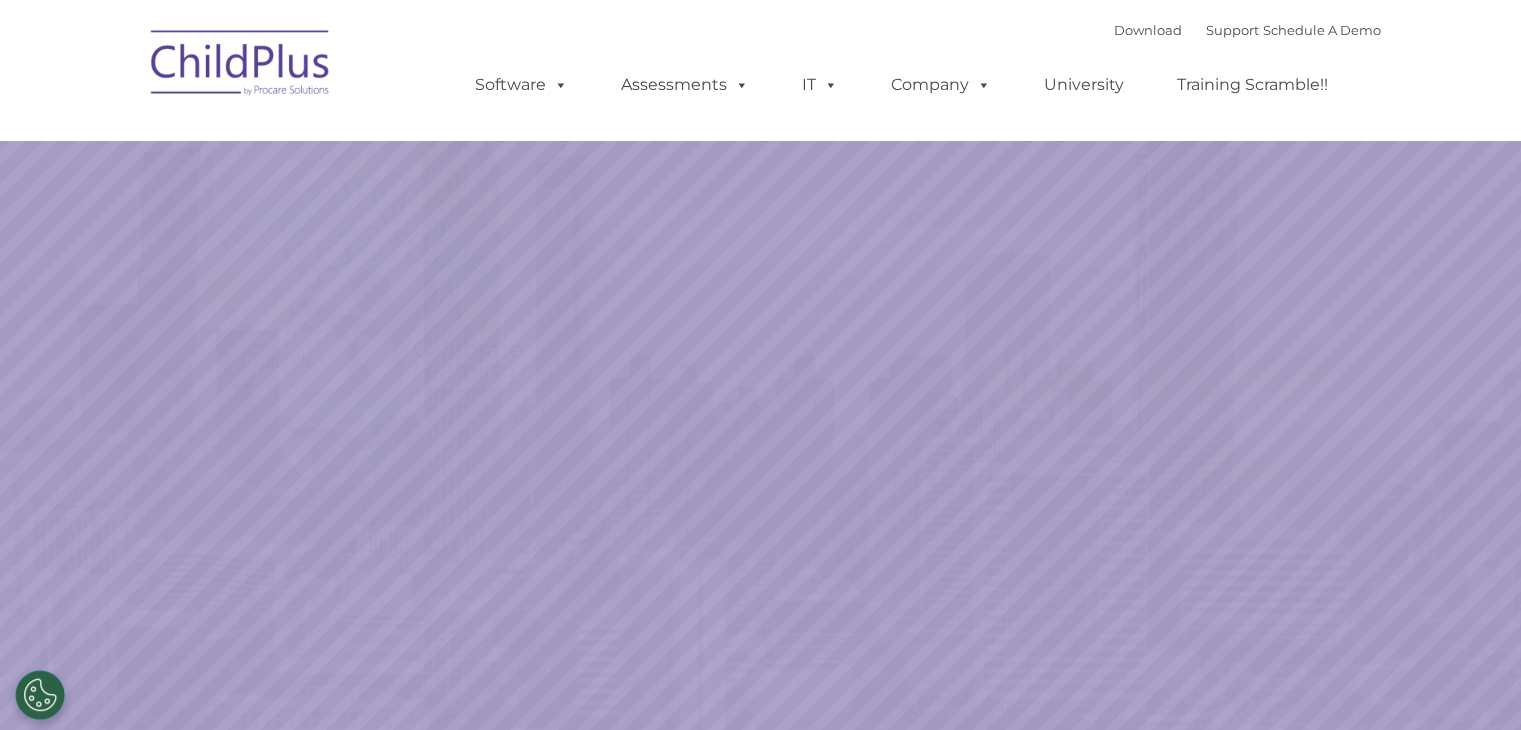 select on "MEDIUM" 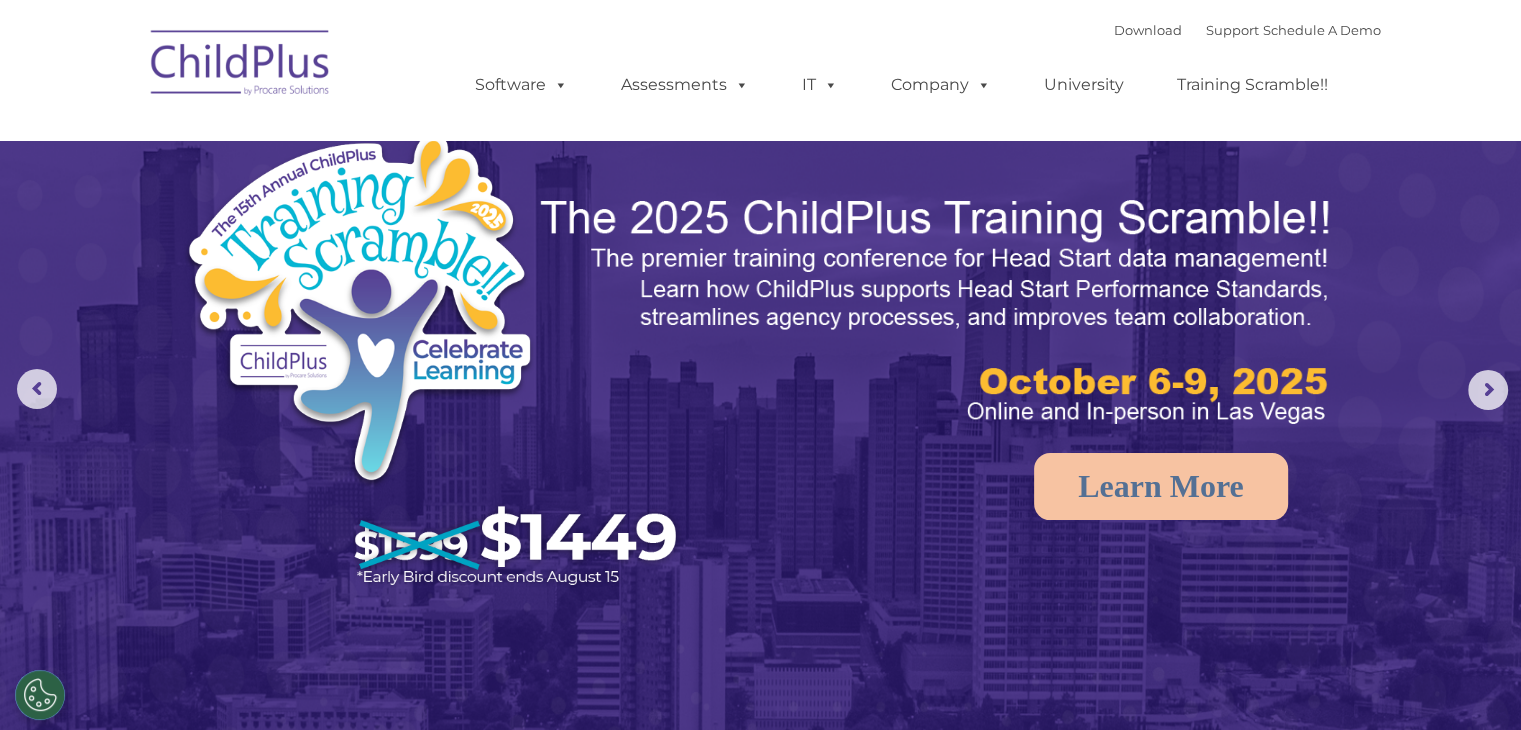 scroll, scrollTop: 497, scrollLeft: 0, axis: vertical 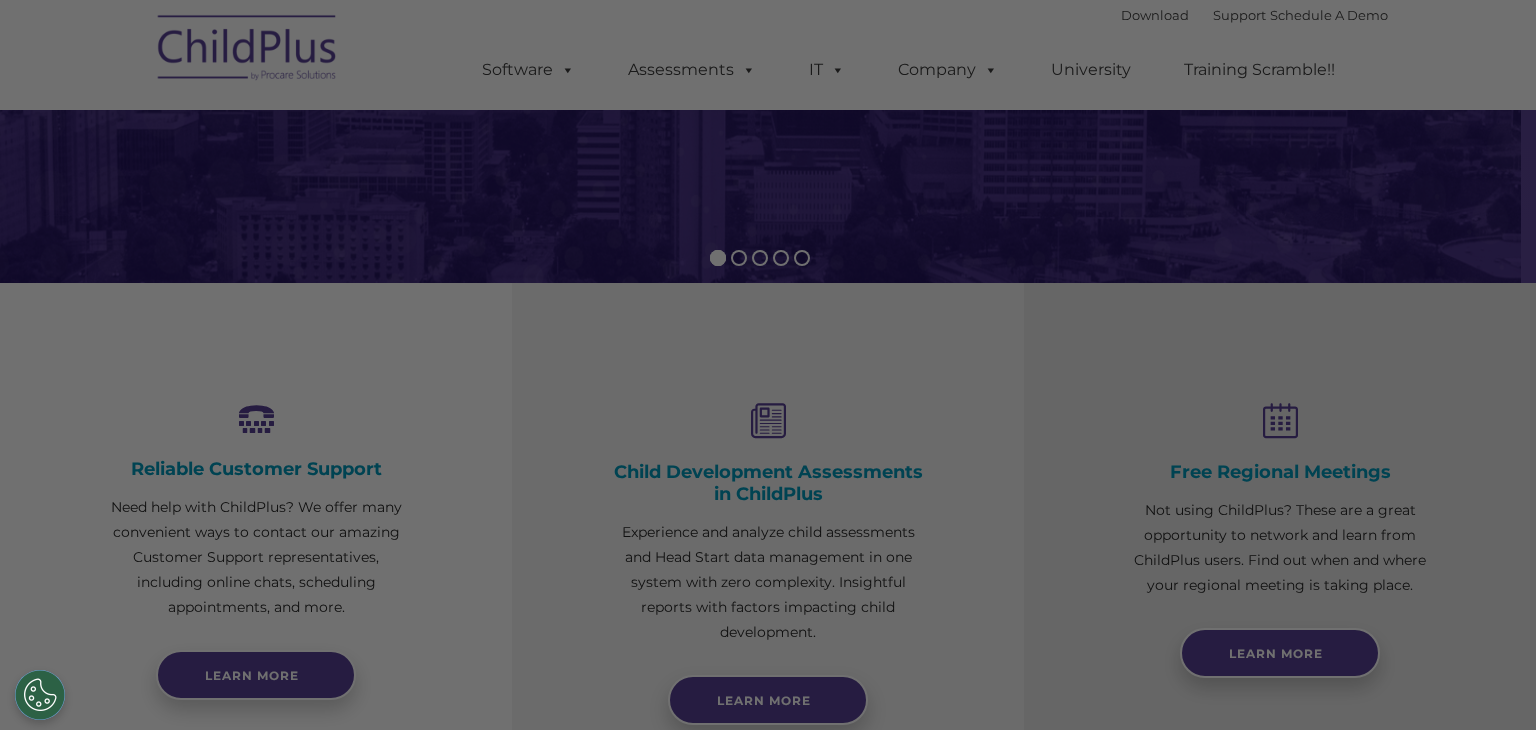 drag, startPoint x: 1530, startPoint y: 77, endPoint x: 1531, endPoint y: 203, distance: 126.00397 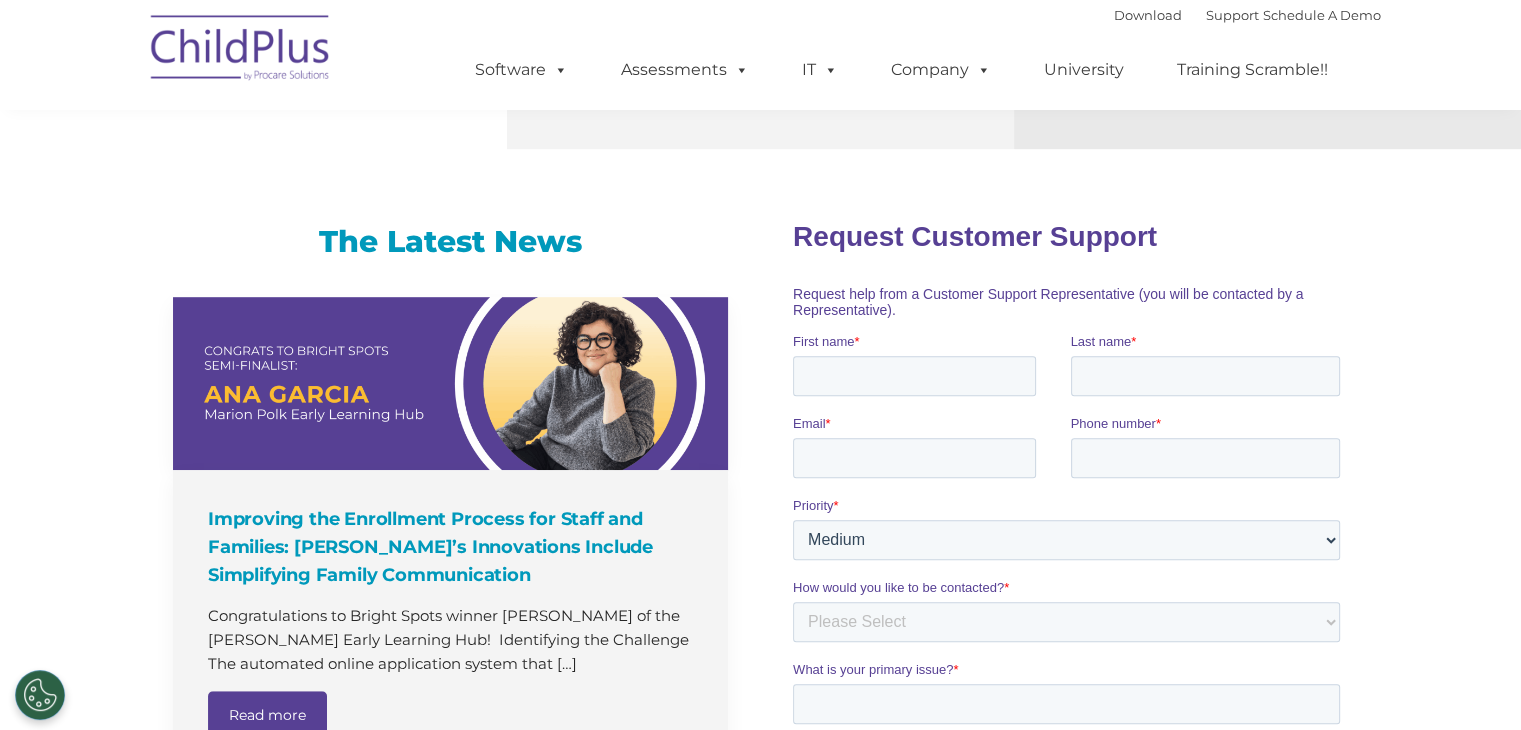 scroll, scrollTop: 0, scrollLeft: 0, axis: both 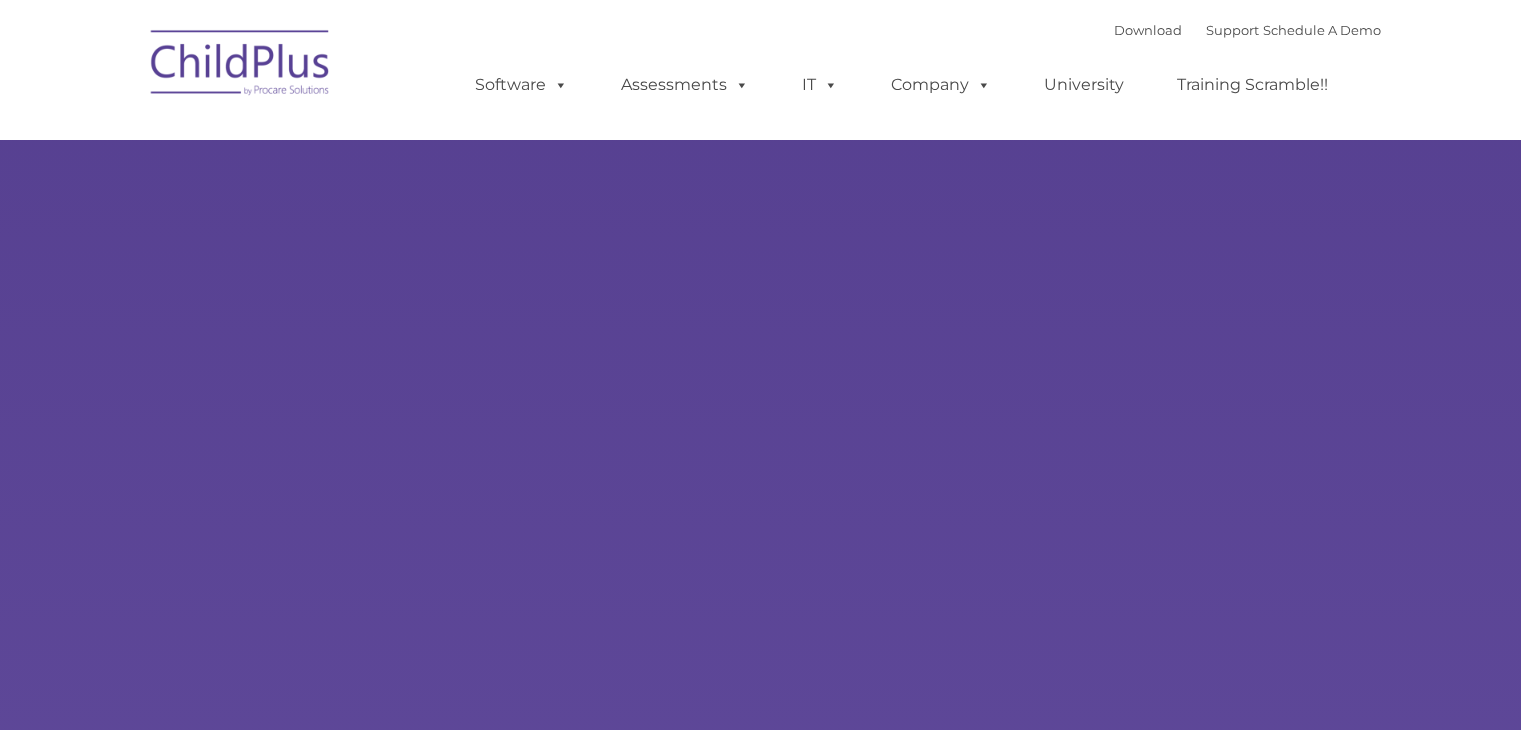 type on "" 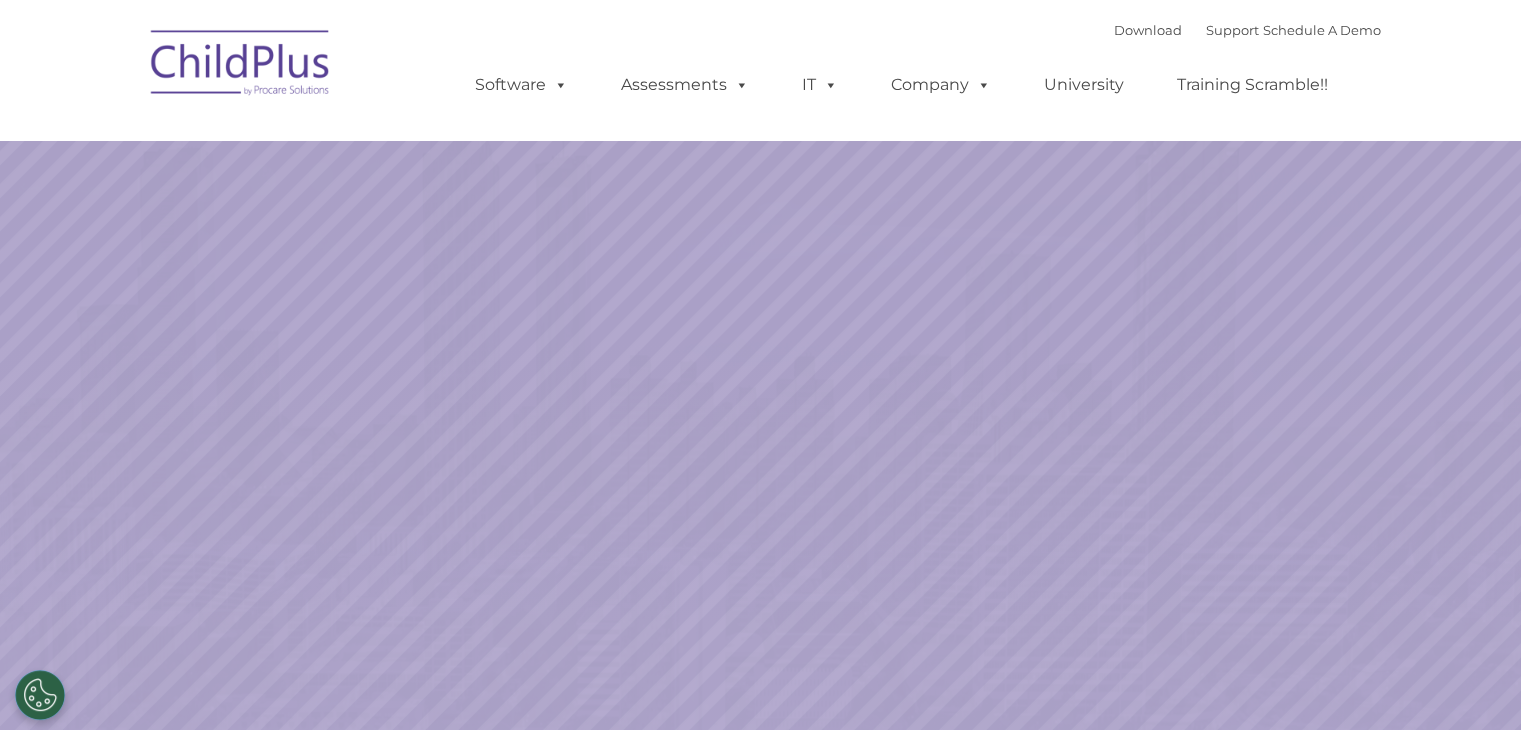 select on "MEDIUM" 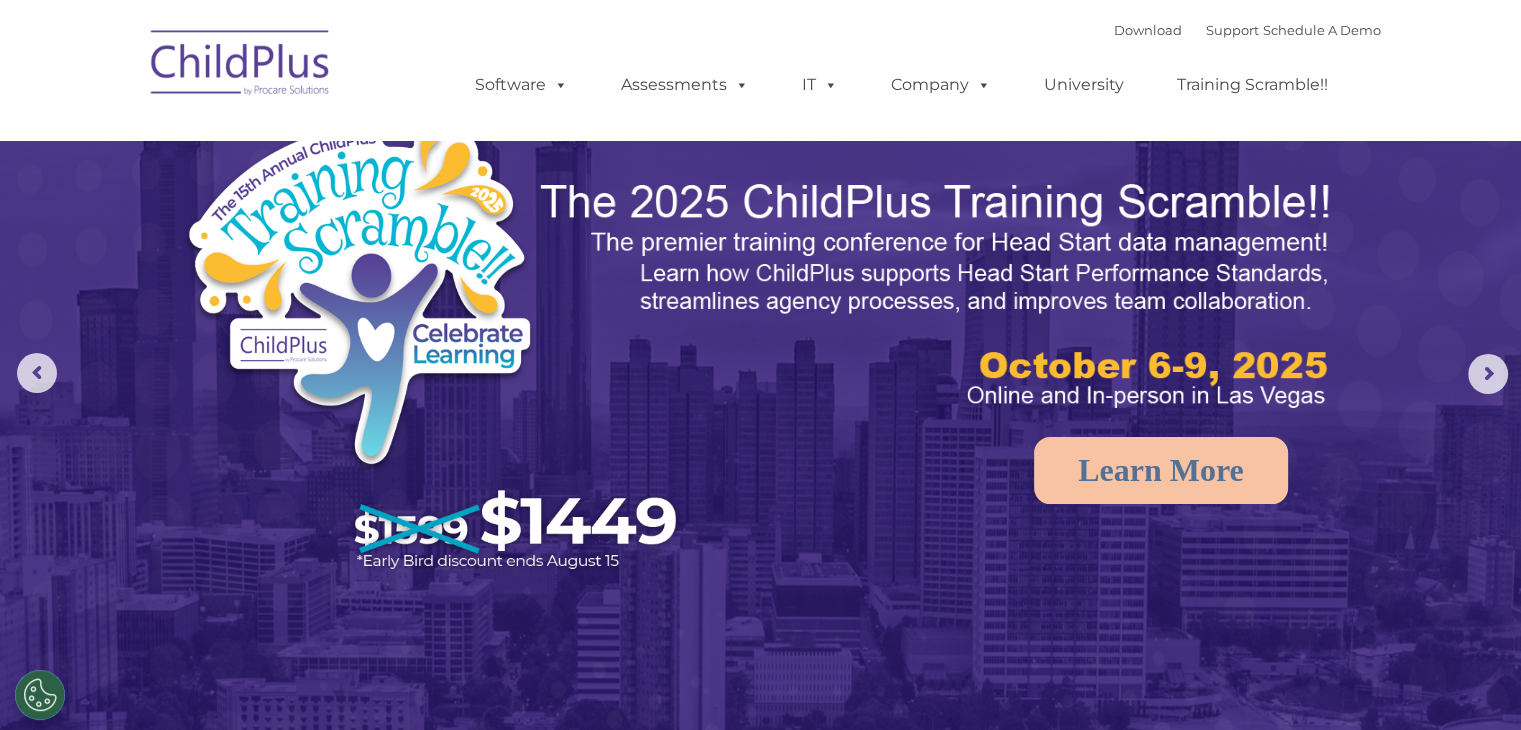 scroll, scrollTop: 0, scrollLeft: 0, axis: both 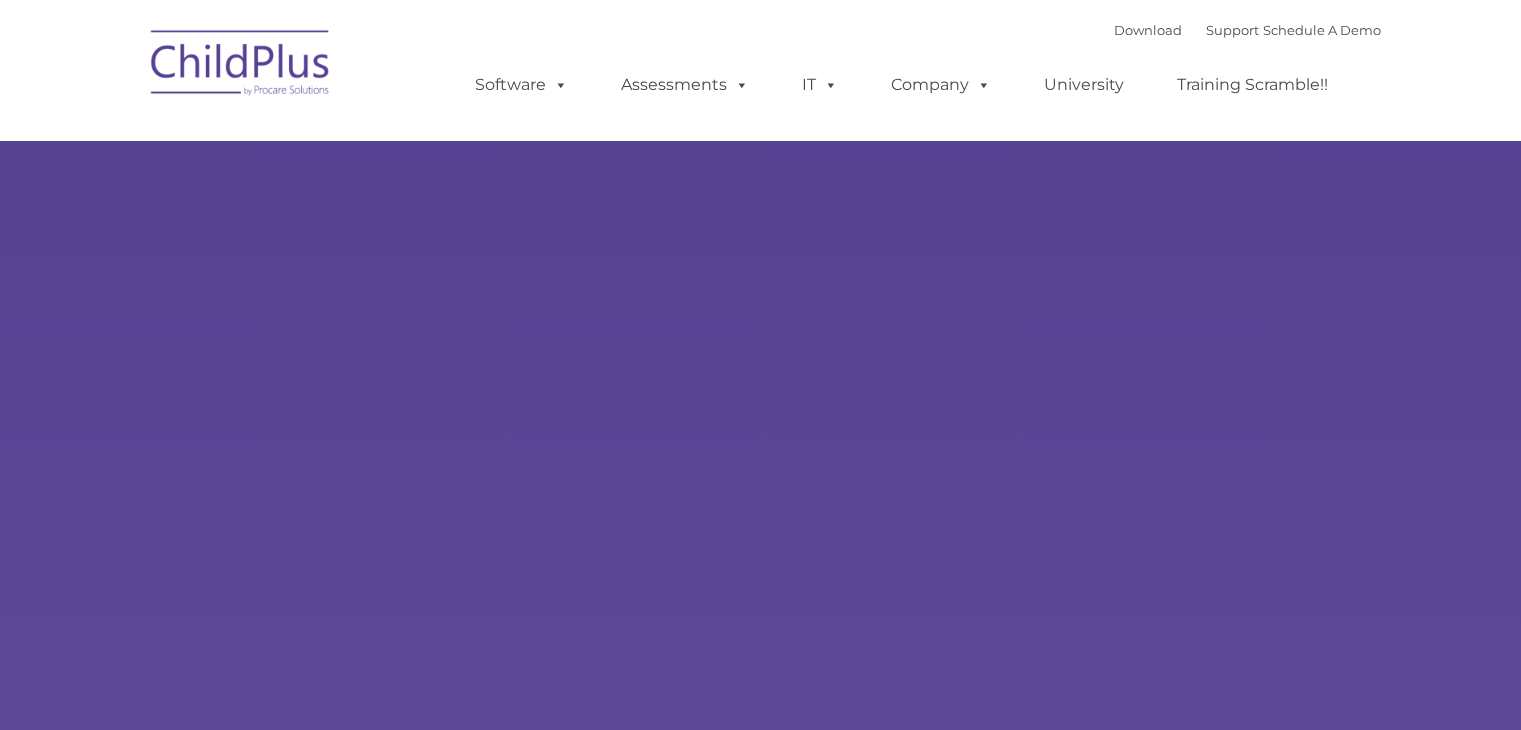 select on "MEDIUM" 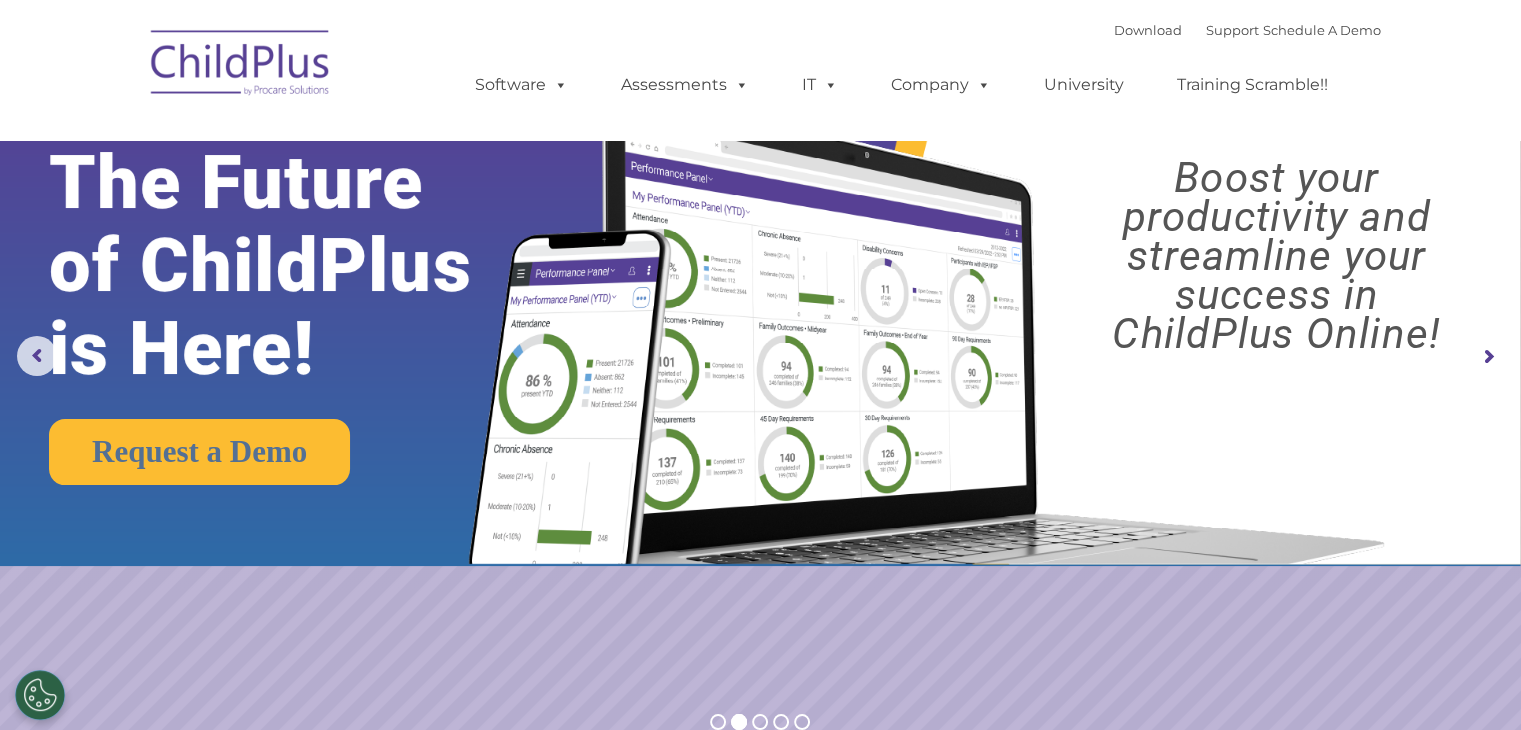scroll, scrollTop: 0, scrollLeft: 0, axis: both 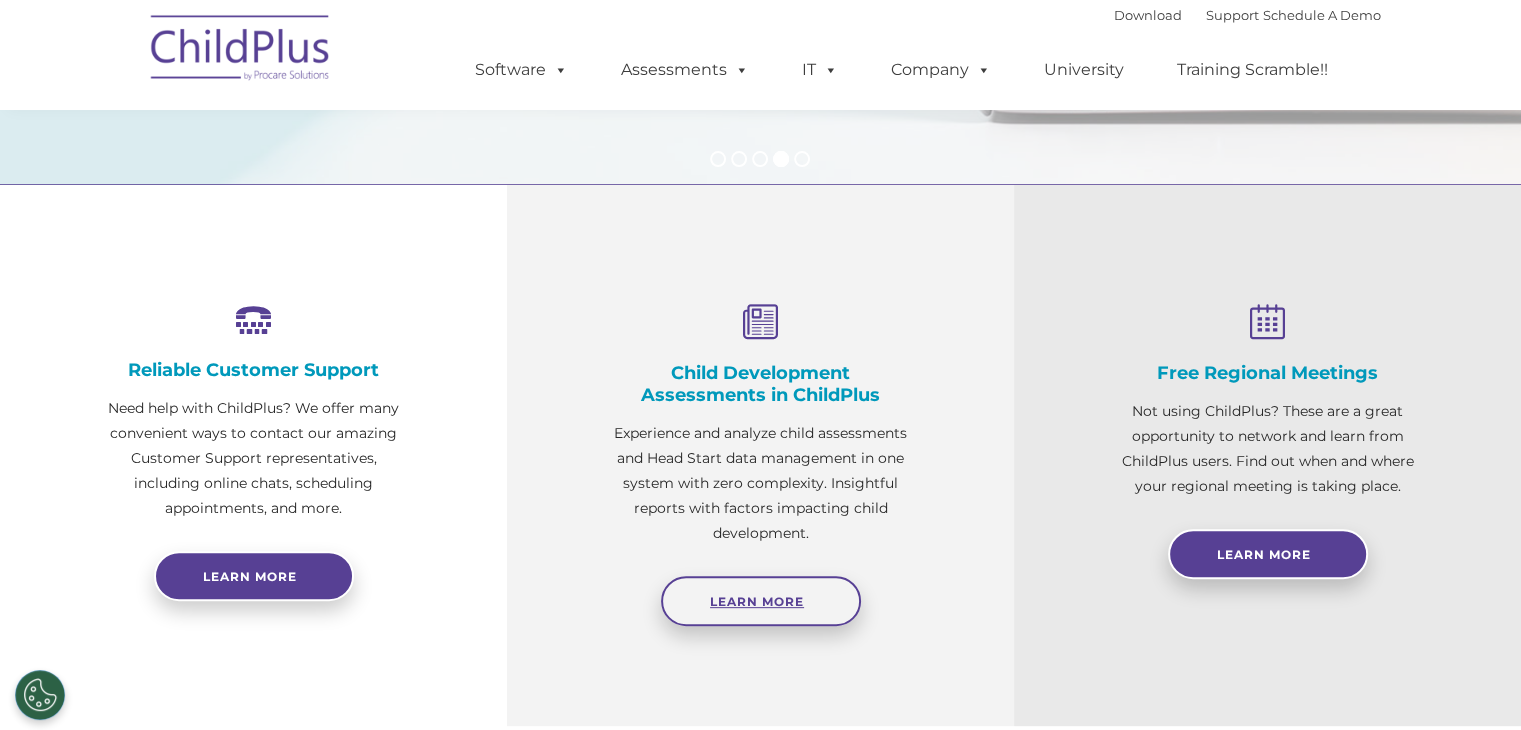 click on "Learn More" at bounding box center [757, 601] 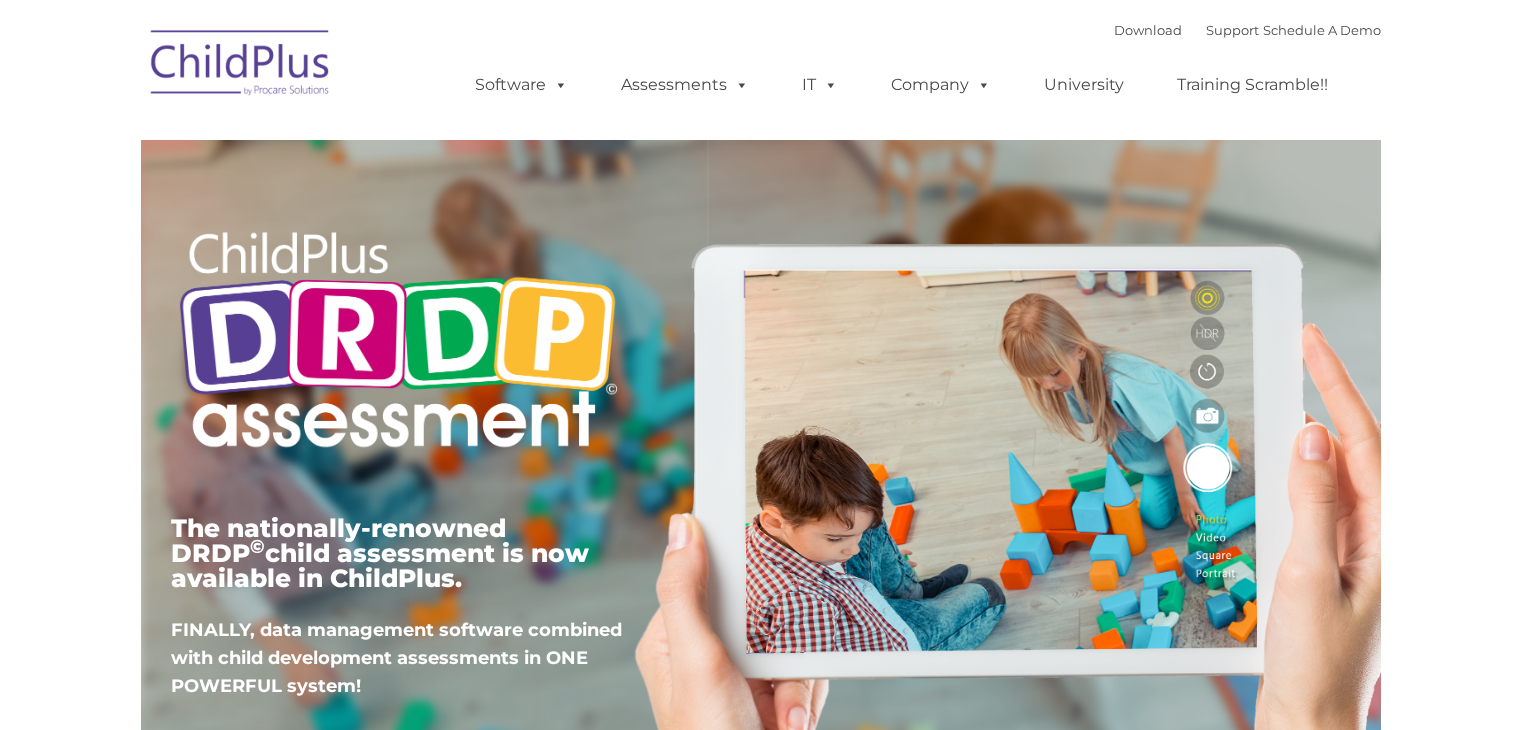 scroll, scrollTop: 0, scrollLeft: 0, axis: both 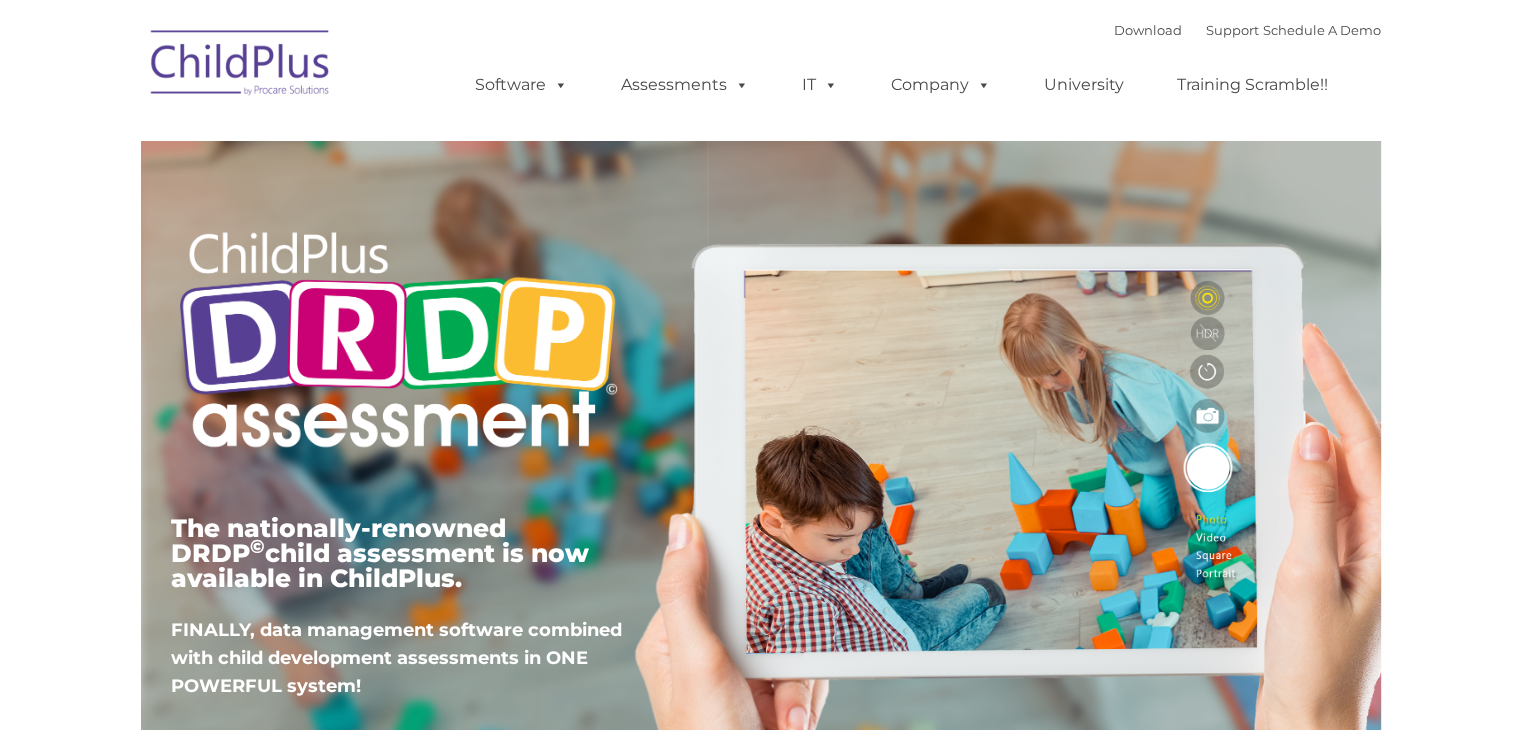 type on "" 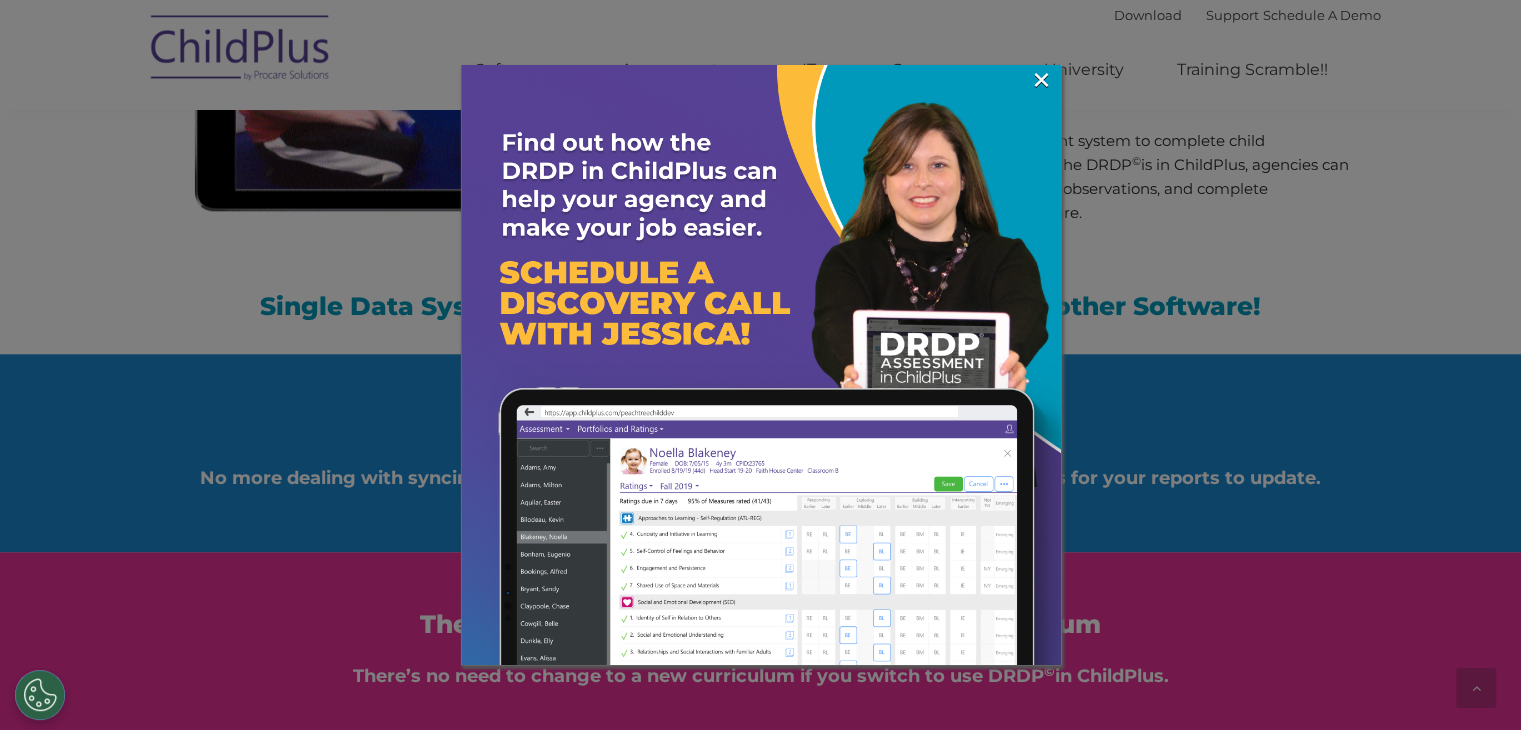 scroll, scrollTop: 1941, scrollLeft: 0, axis: vertical 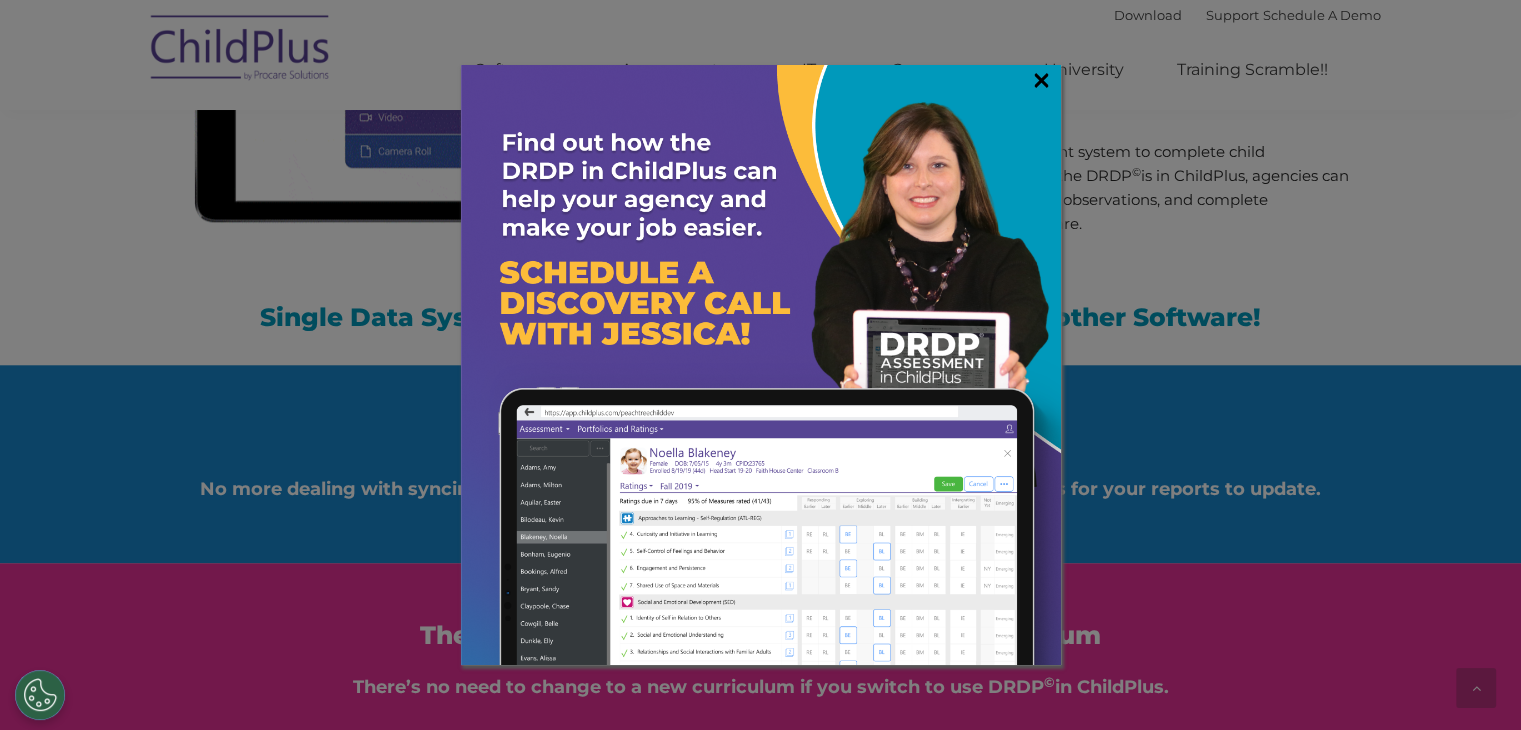 click on "×" at bounding box center (1041, 80) 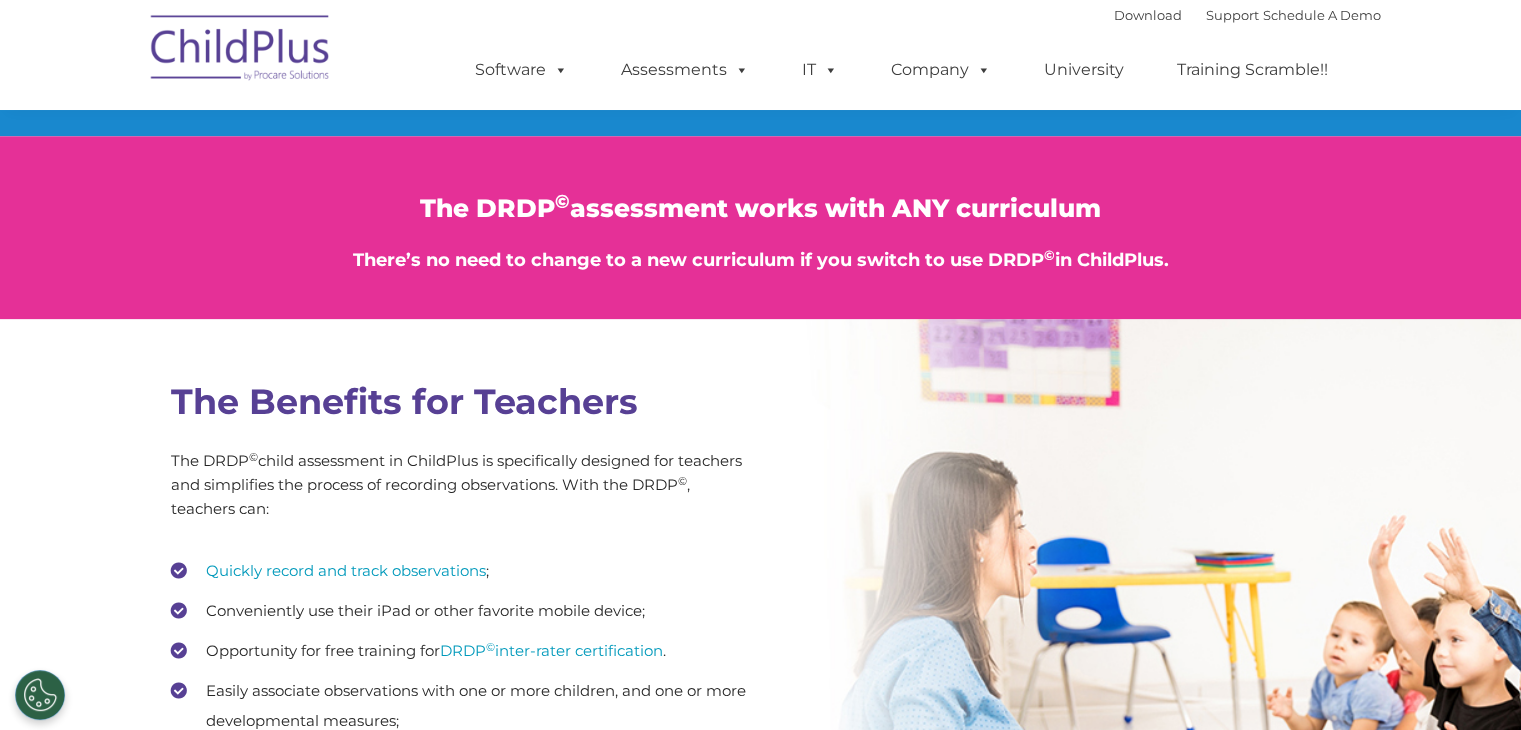 scroll, scrollTop: 0, scrollLeft: 0, axis: both 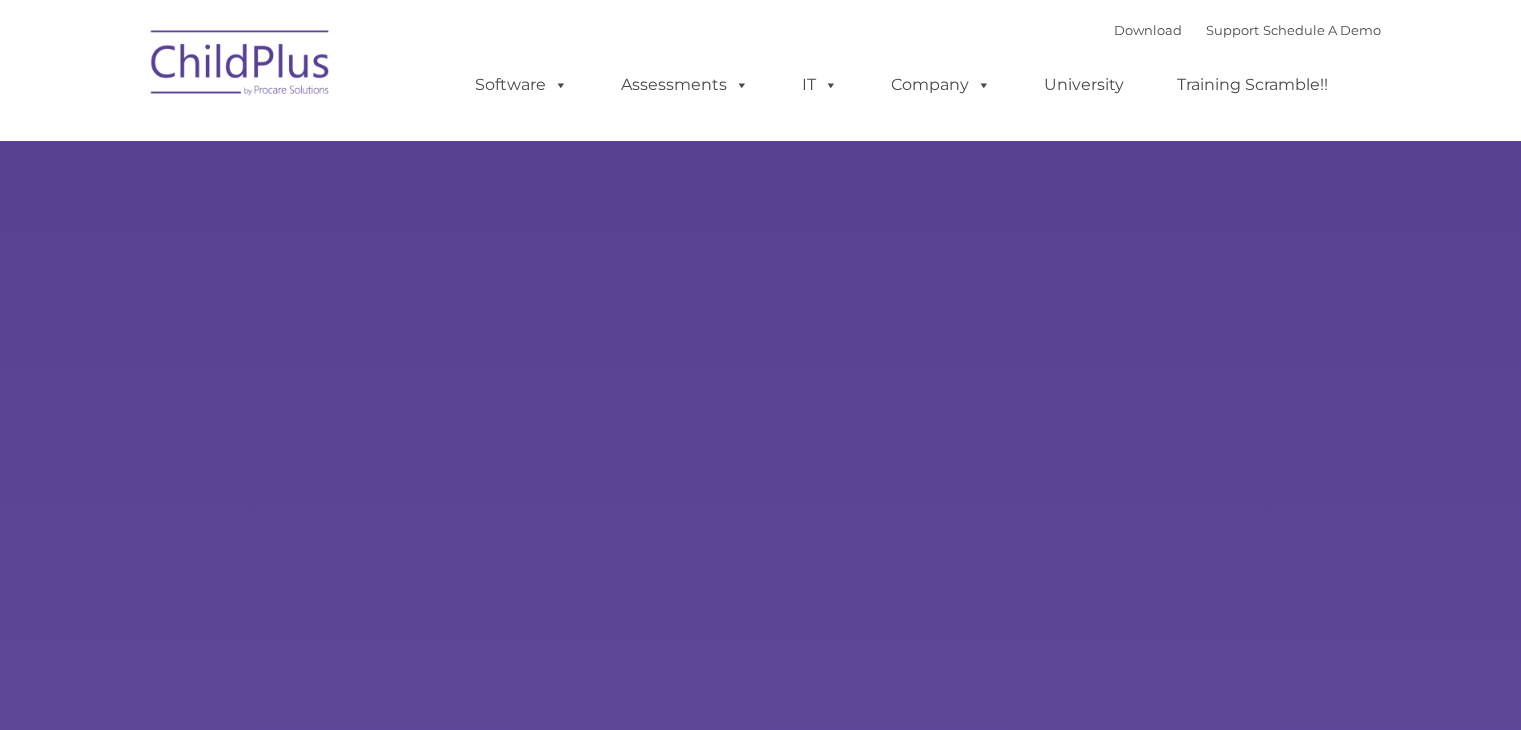 type on "" 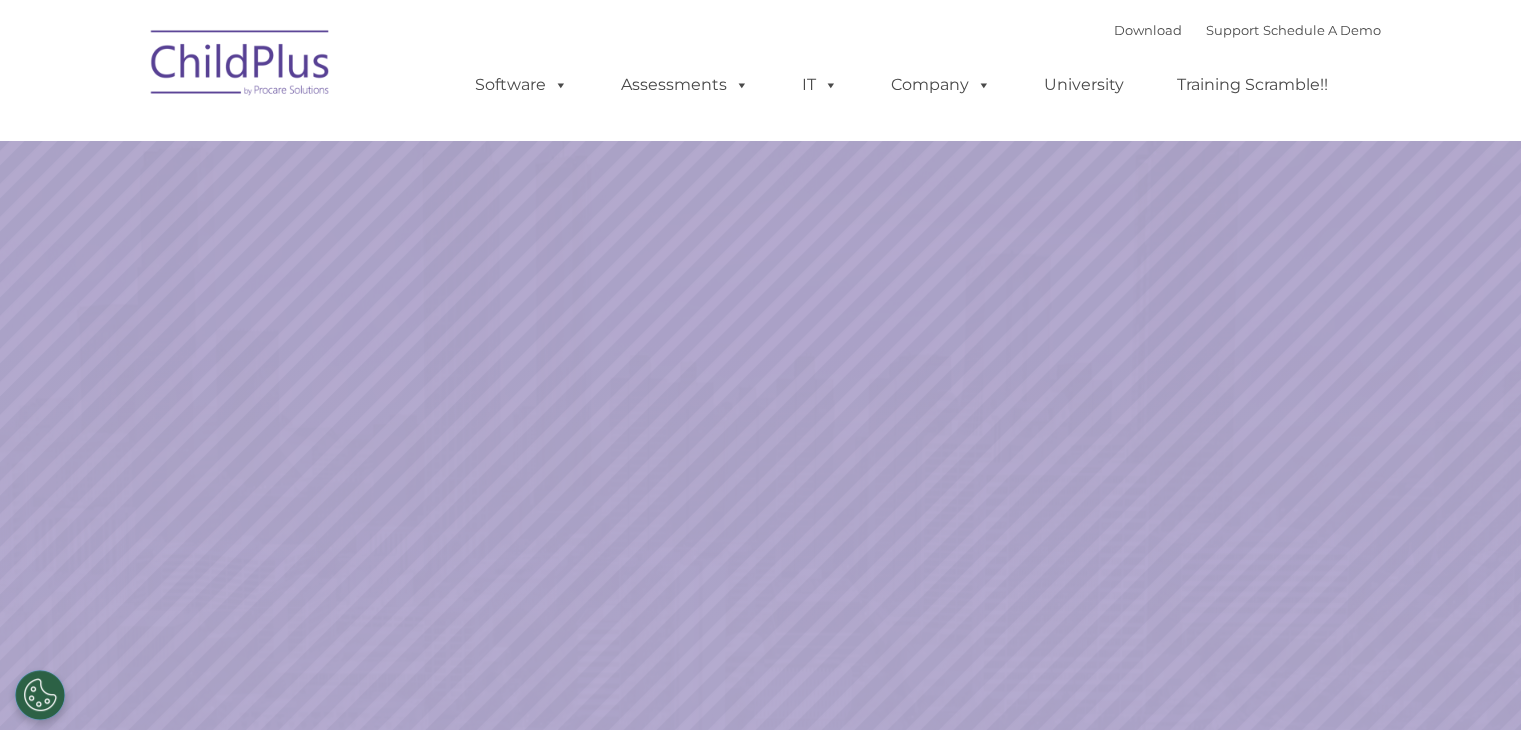 select on "MEDIUM" 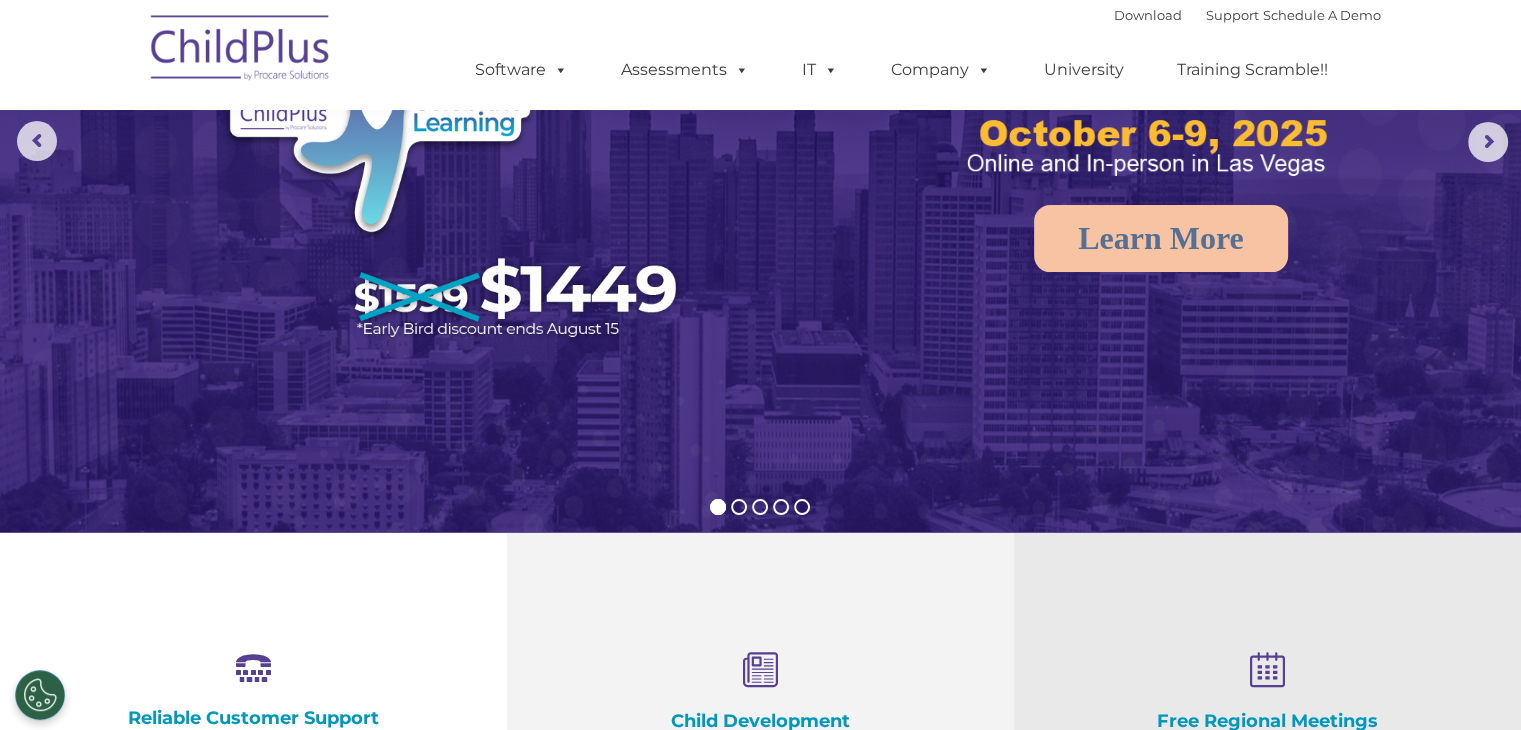 scroll, scrollTop: 0, scrollLeft: 0, axis: both 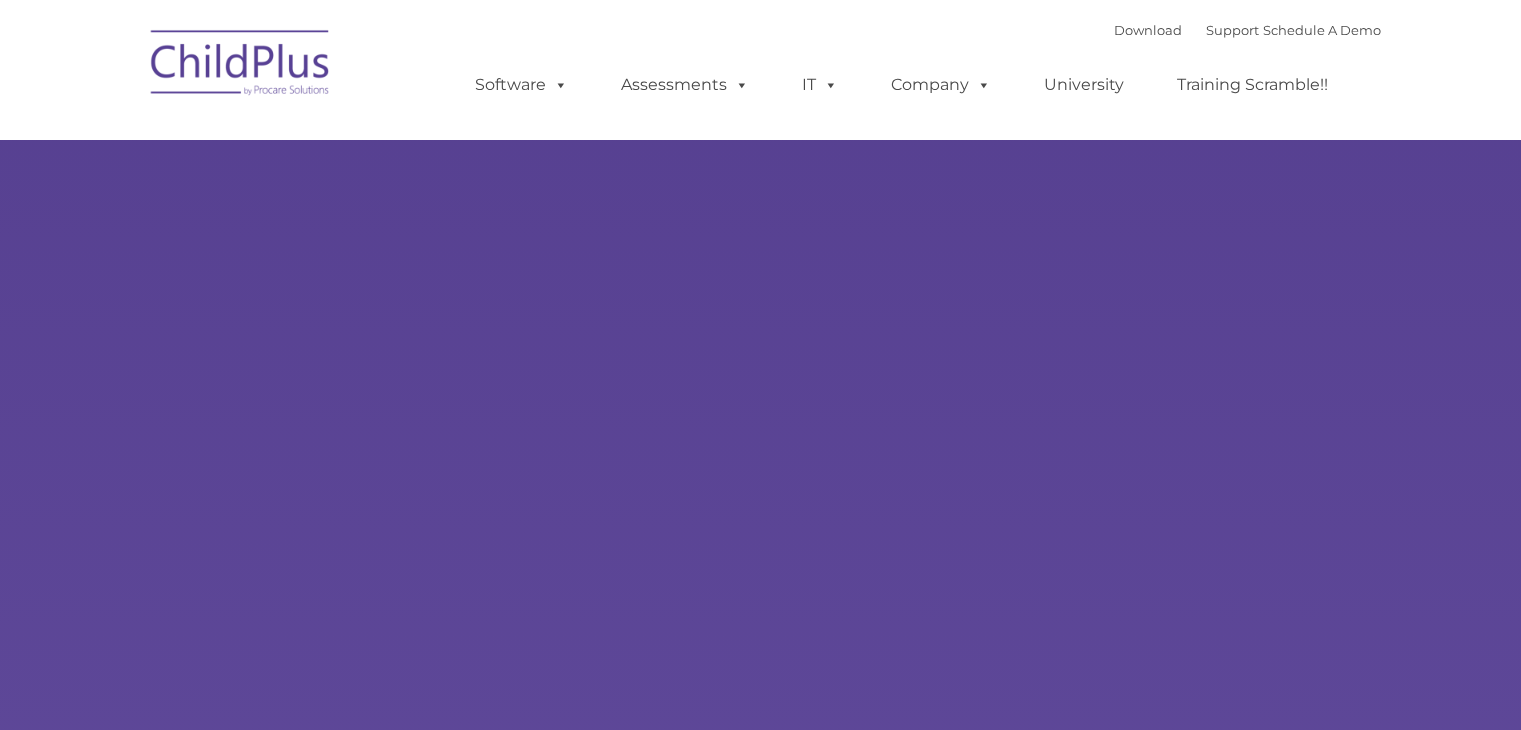 type on "" 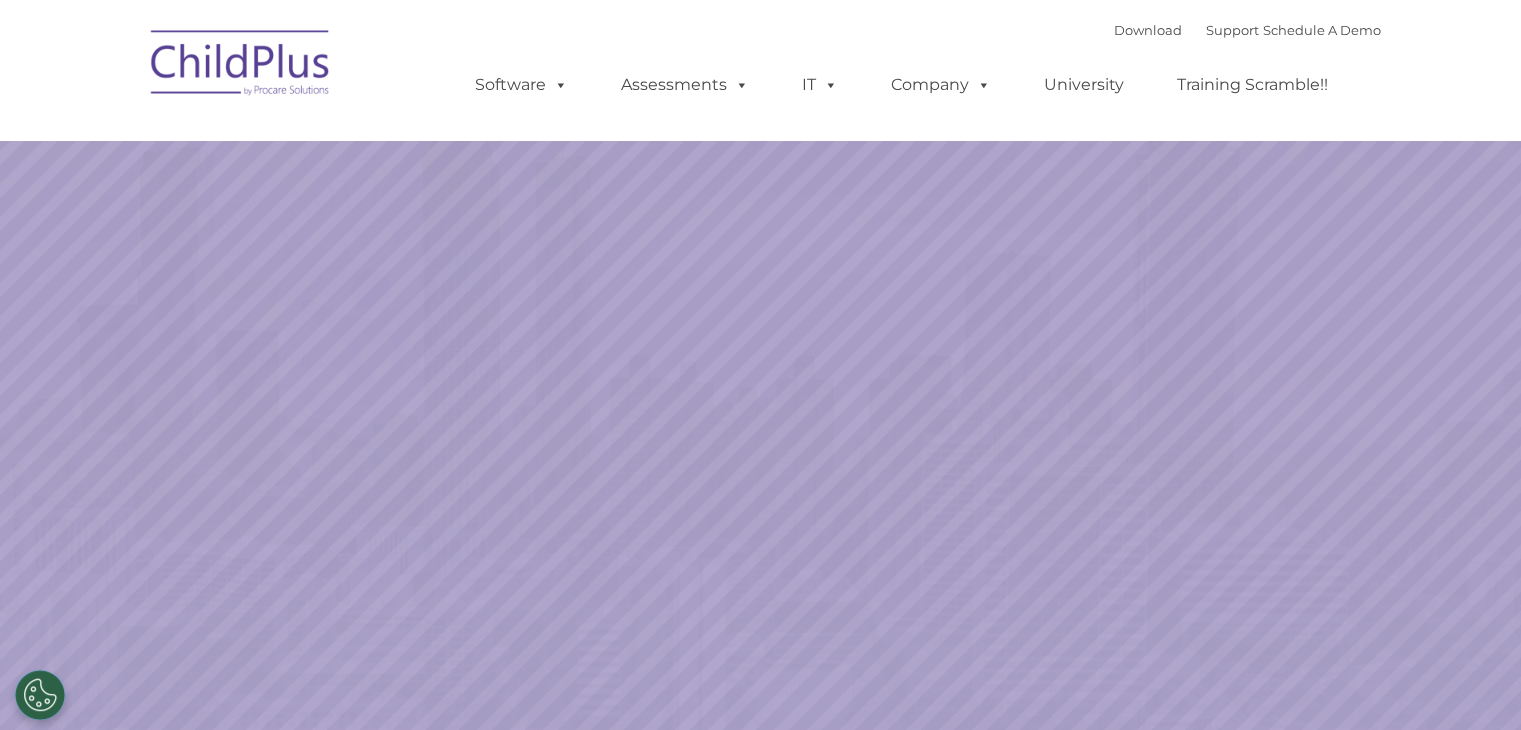 select on "MEDIUM" 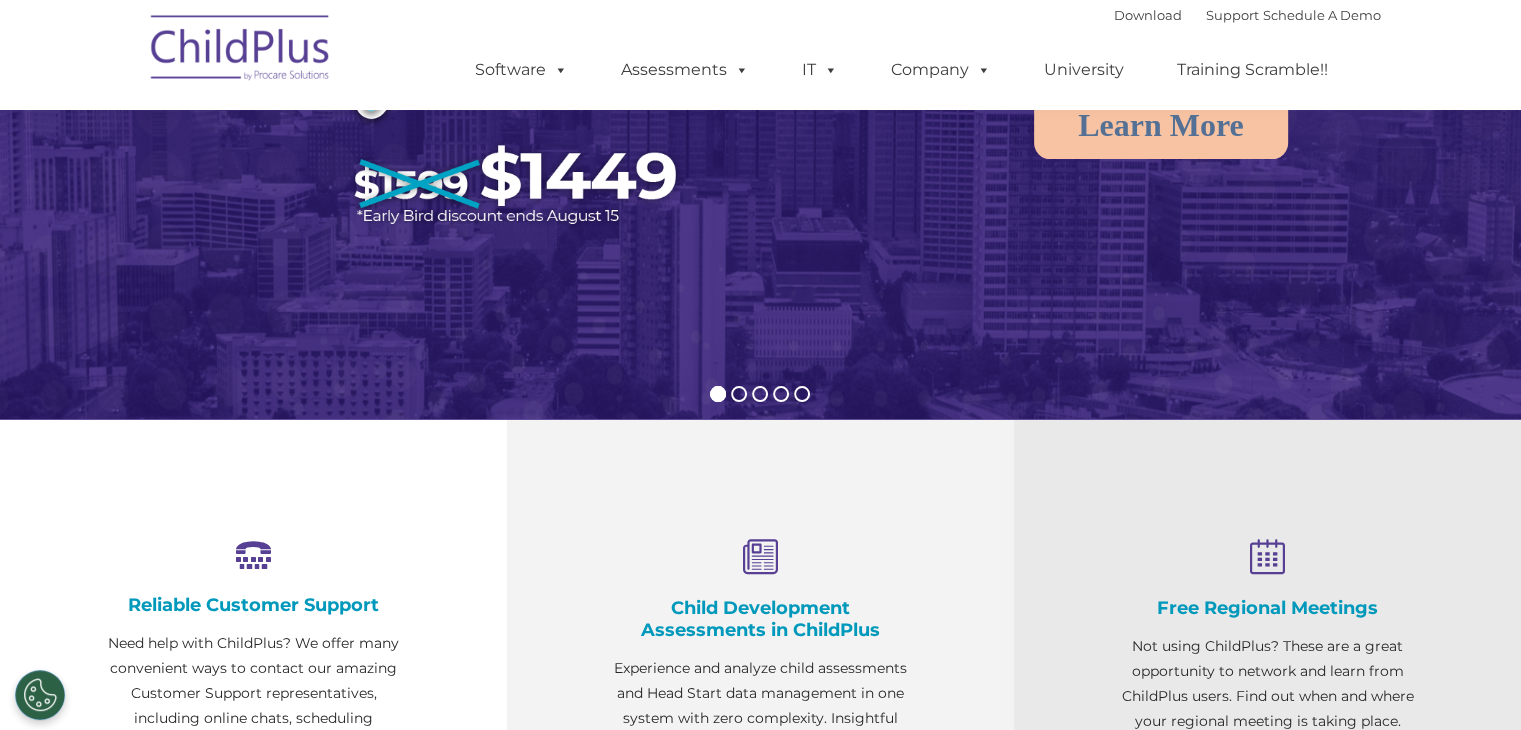 scroll, scrollTop: 0, scrollLeft: 0, axis: both 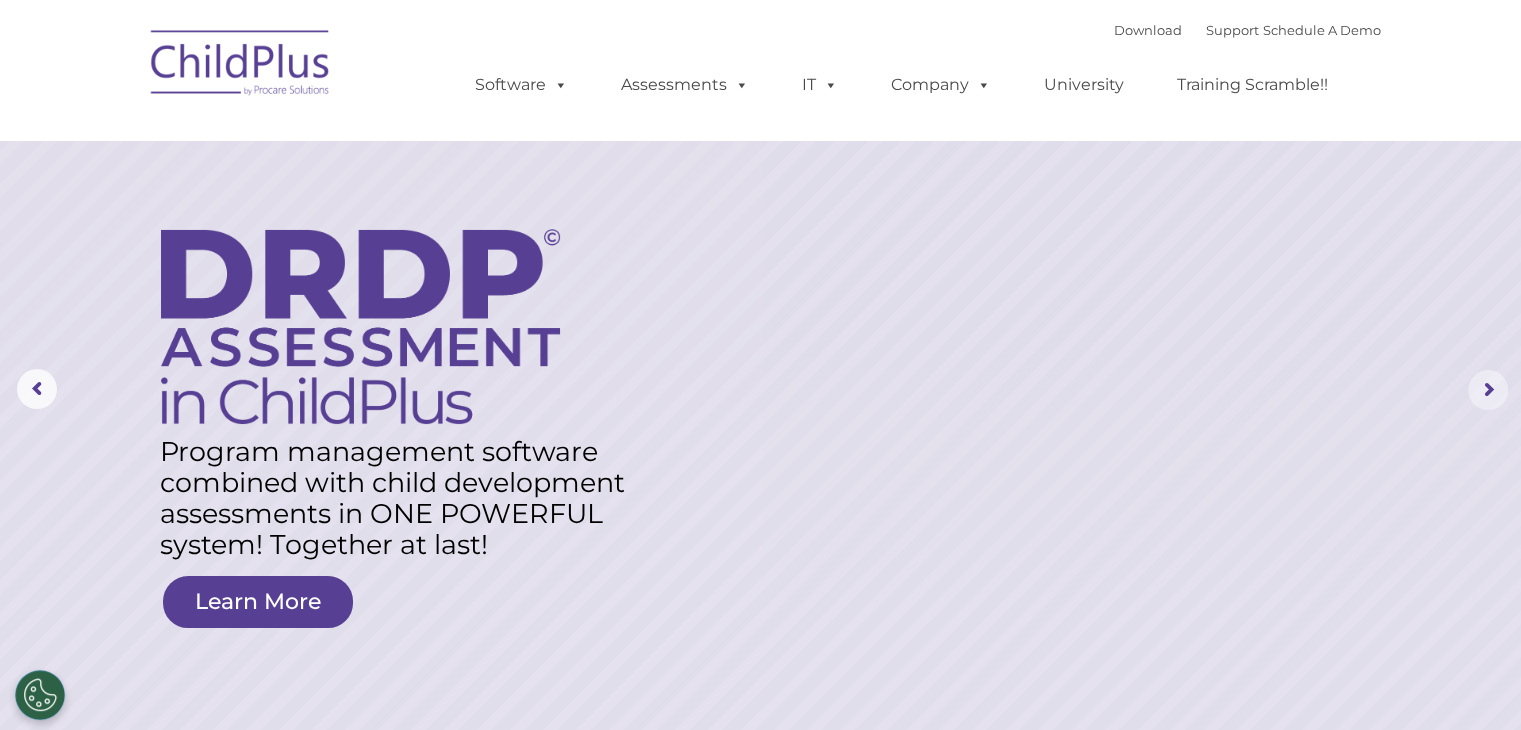 click 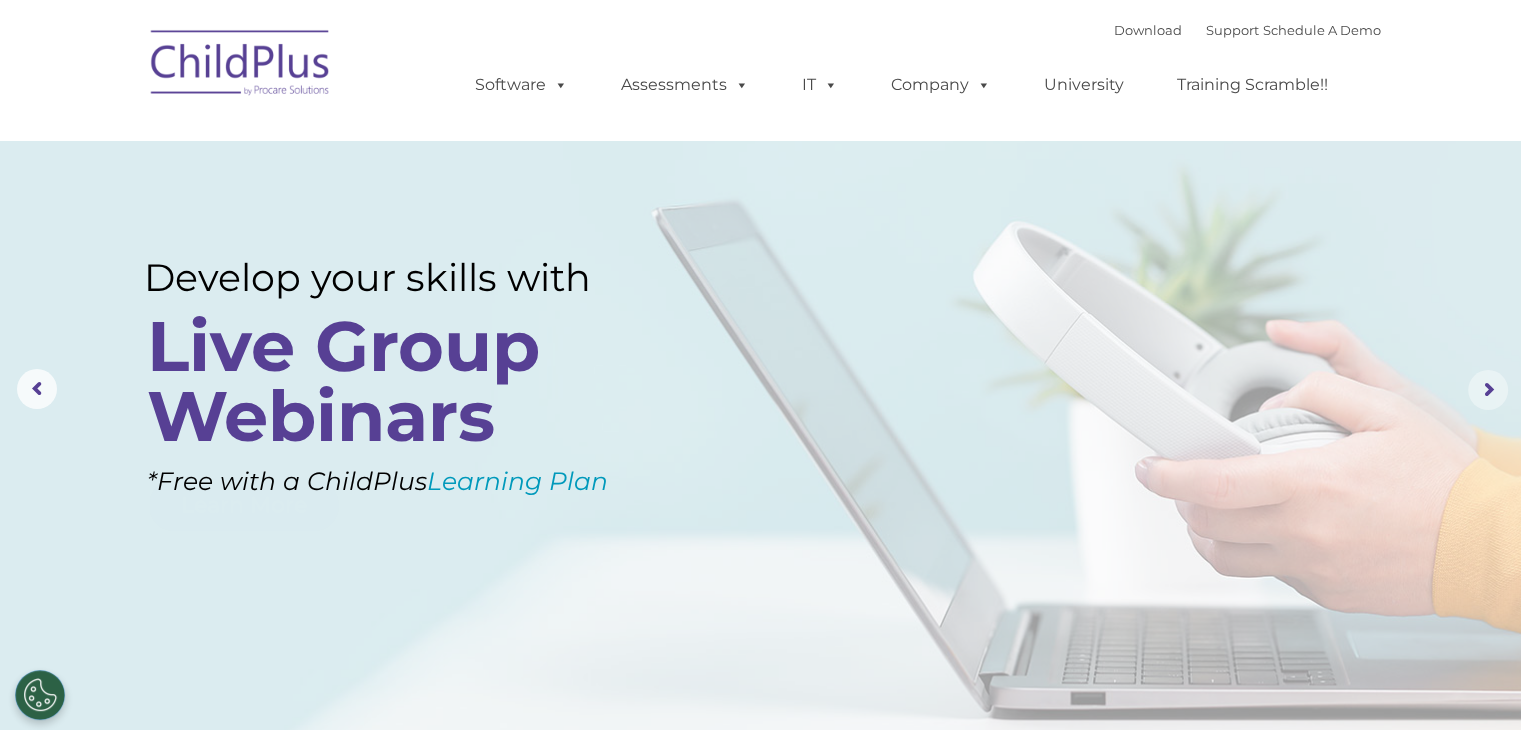 click 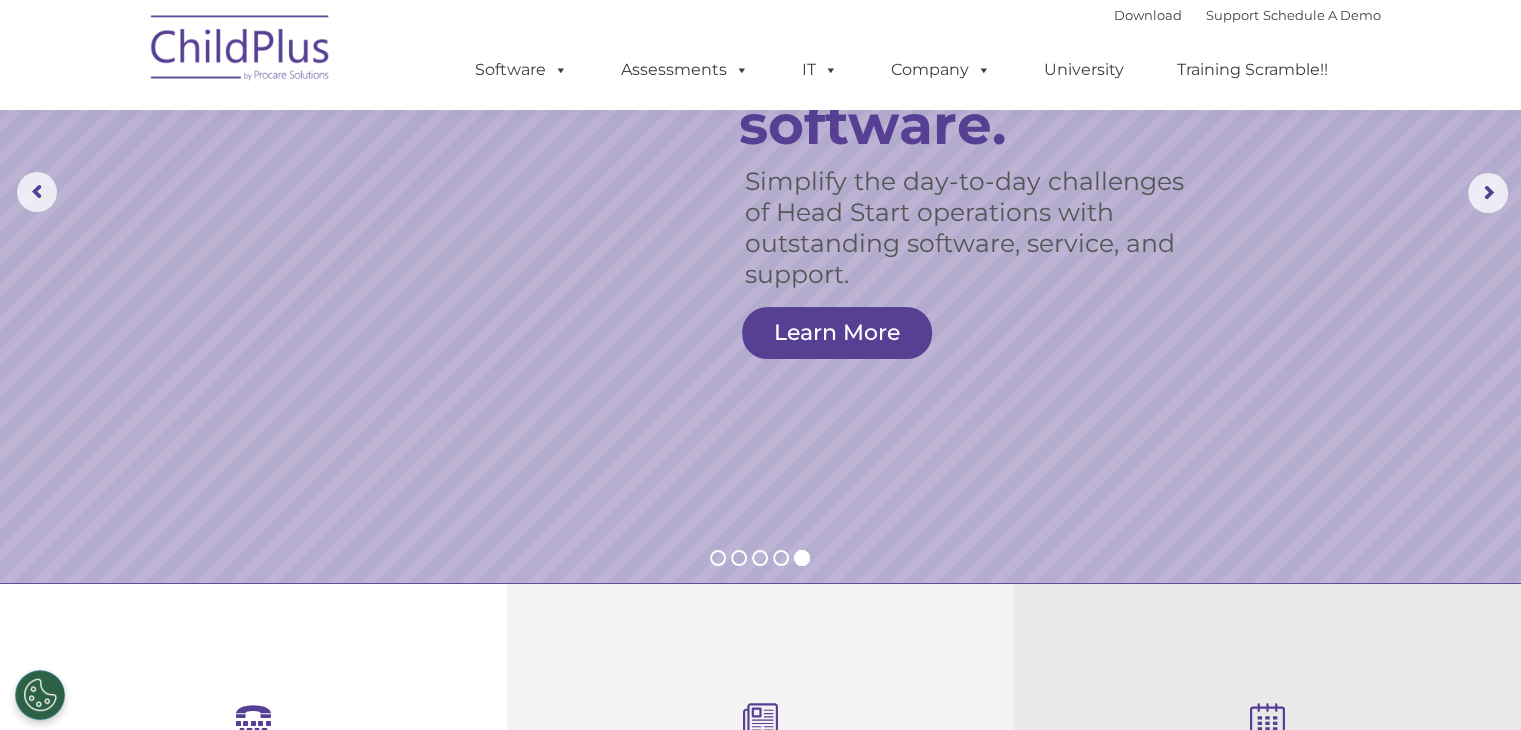scroll, scrollTop: 0, scrollLeft: 0, axis: both 